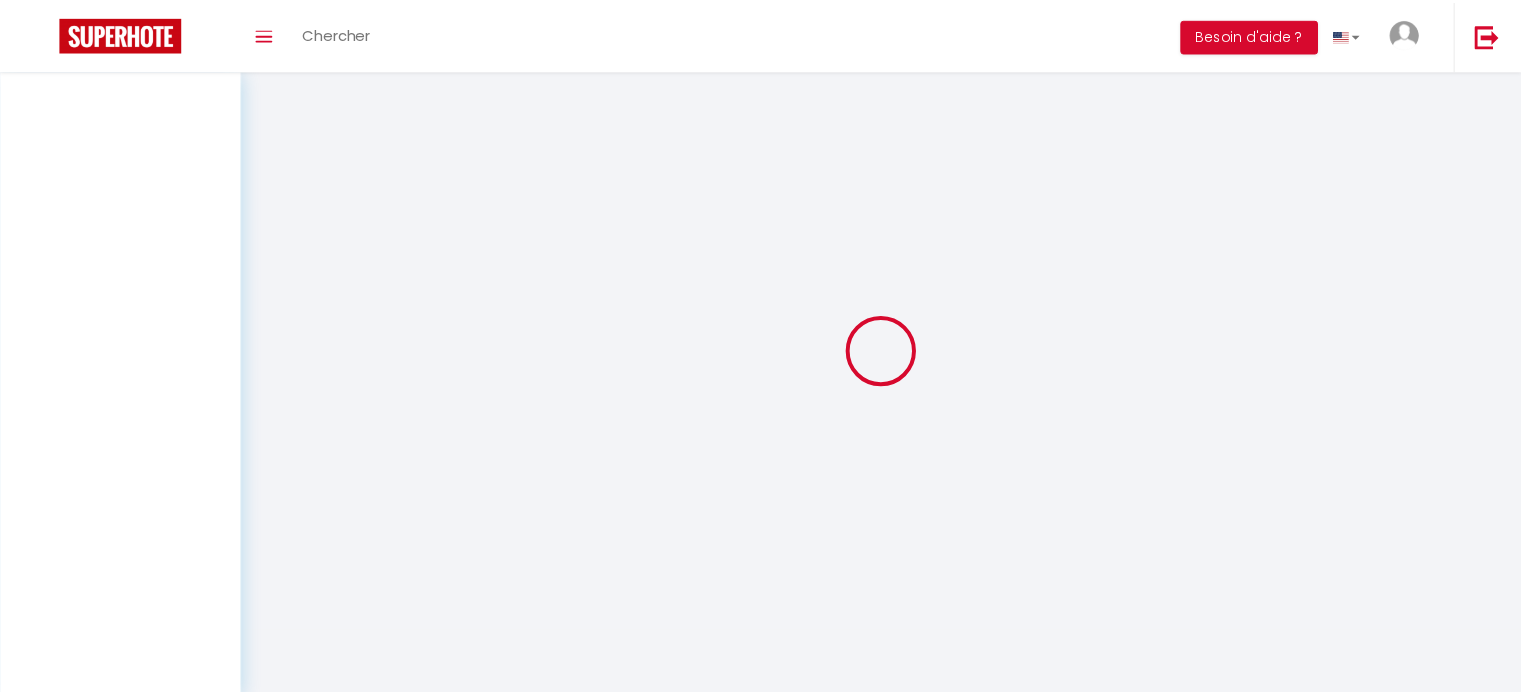 scroll, scrollTop: 0, scrollLeft: 0, axis: both 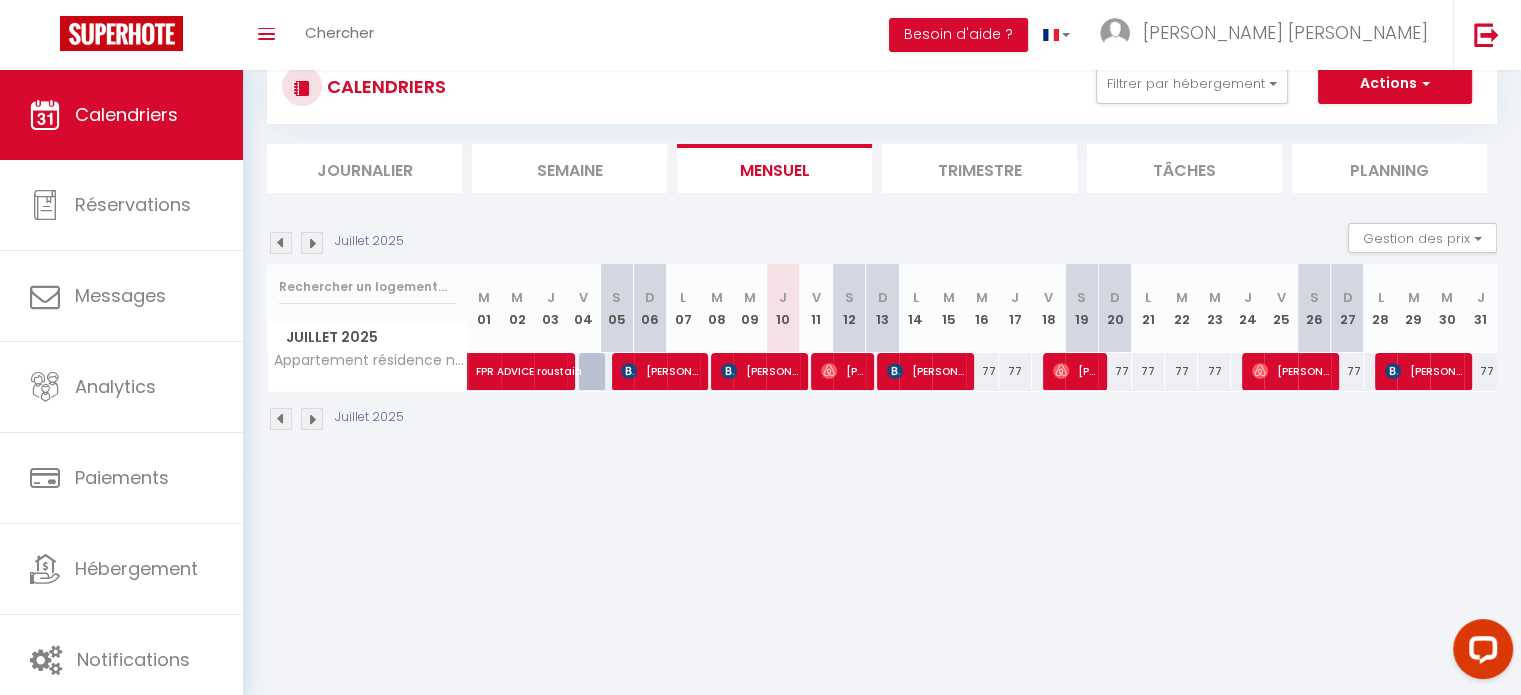 click at bounding box center [312, 243] 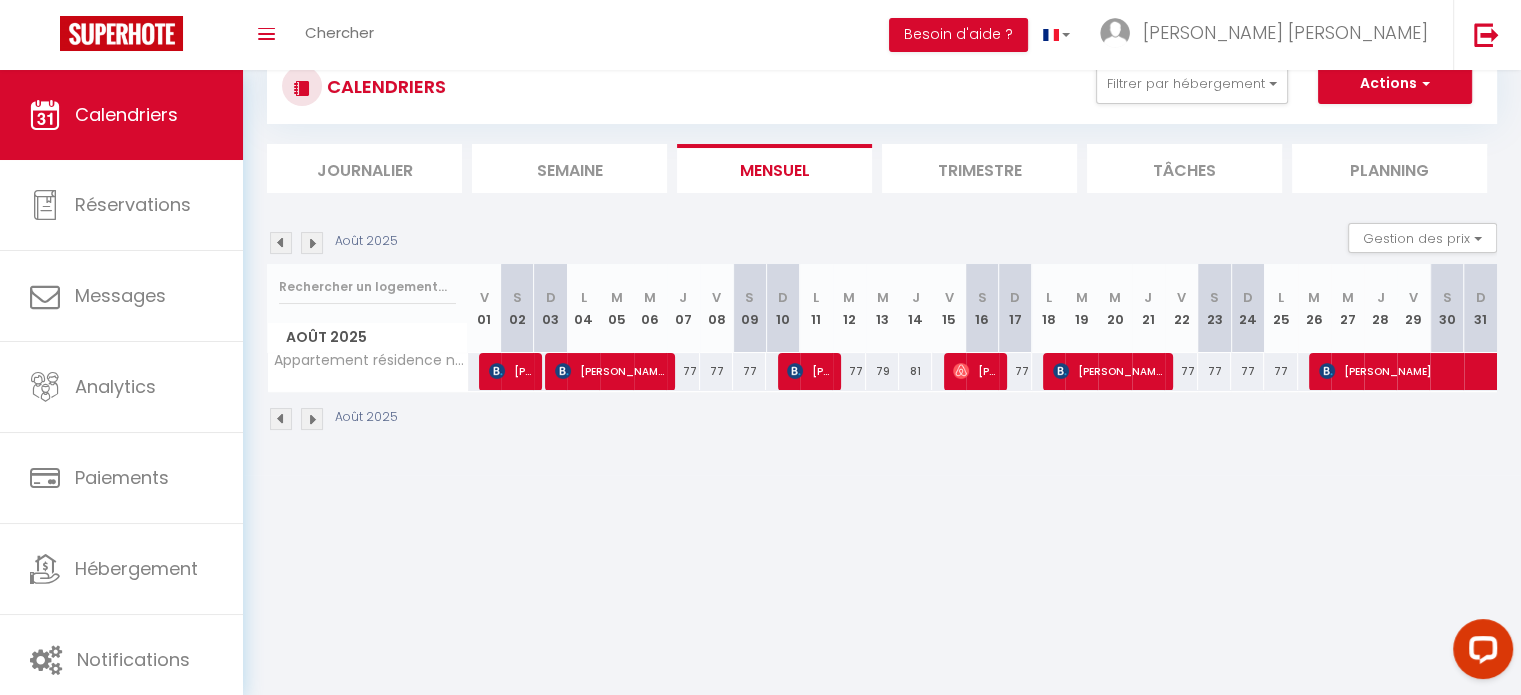 click at bounding box center (312, 243) 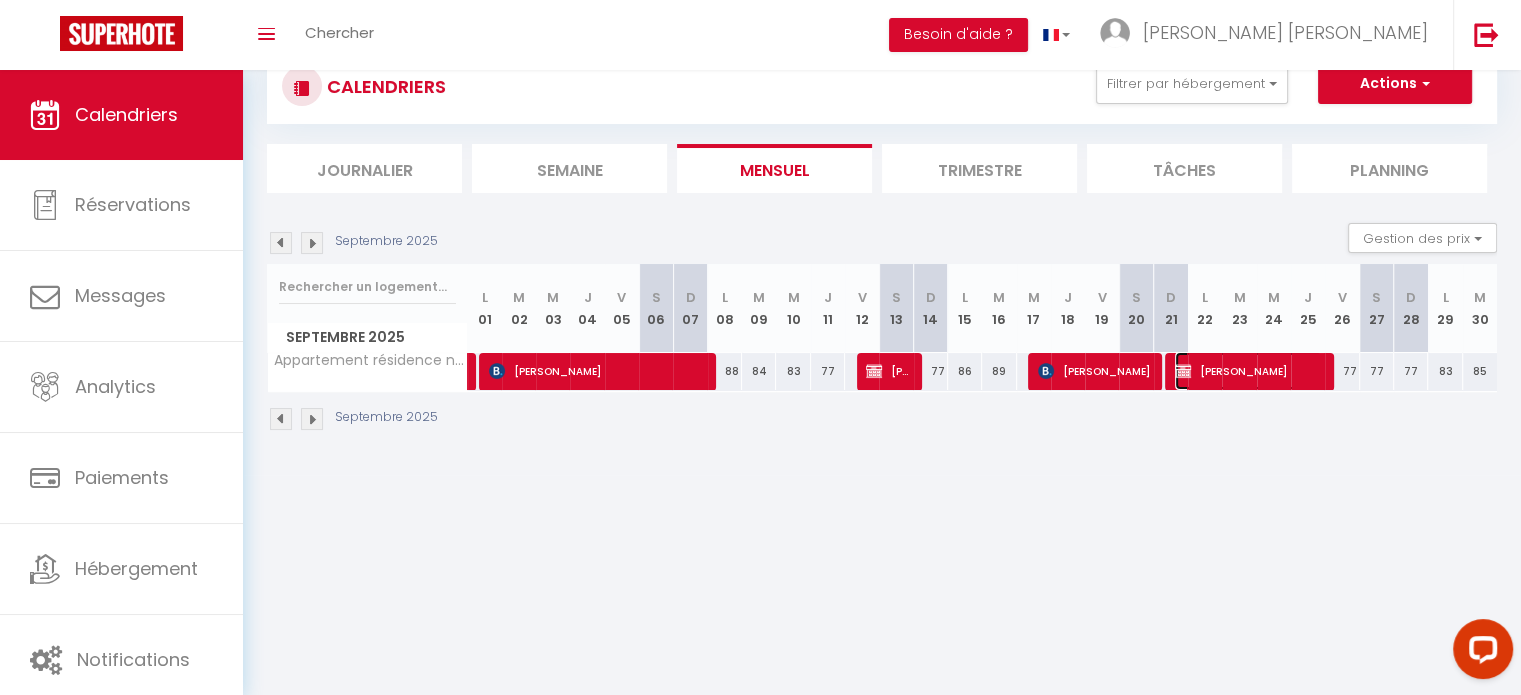 click on "[PERSON_NAME]" at bounding box center [1248, 371] 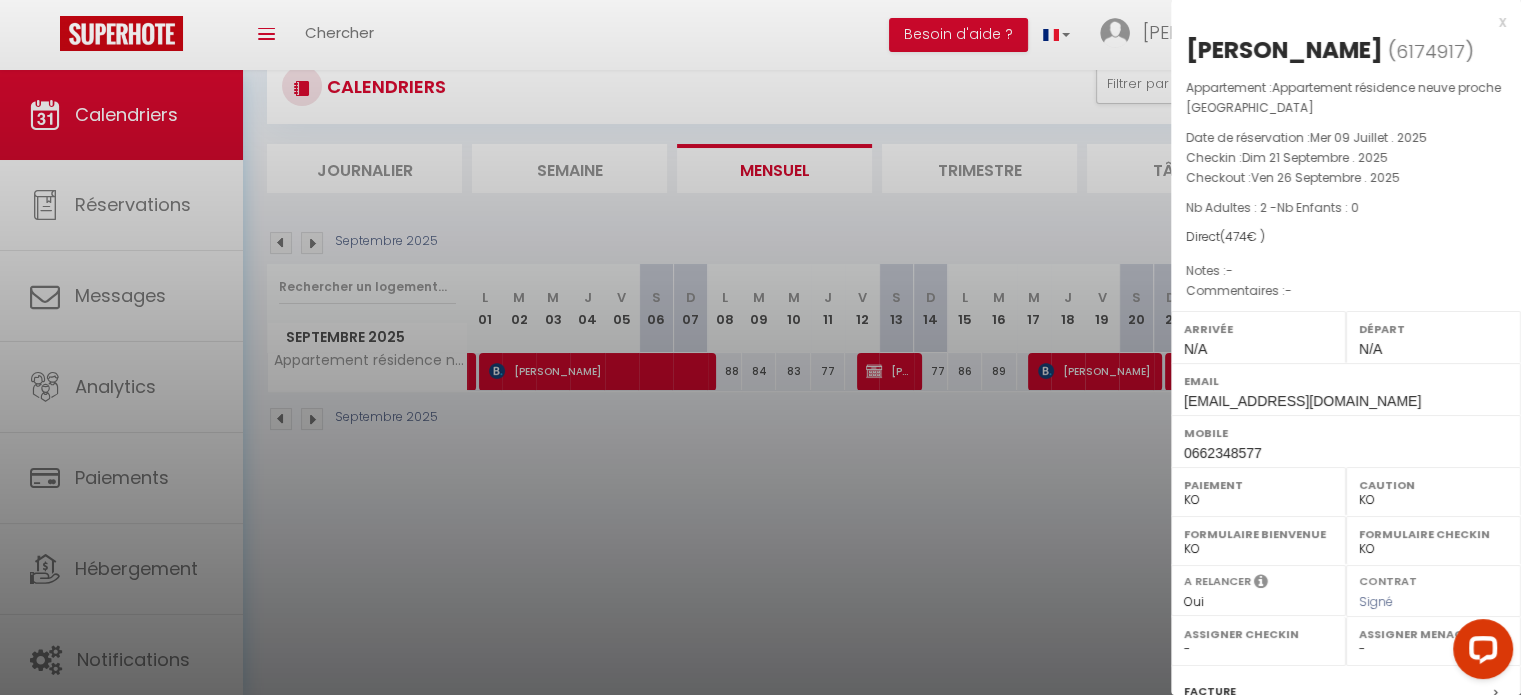 scroll, scrollTop: 253, scrollLeft: 0, axis: vertical 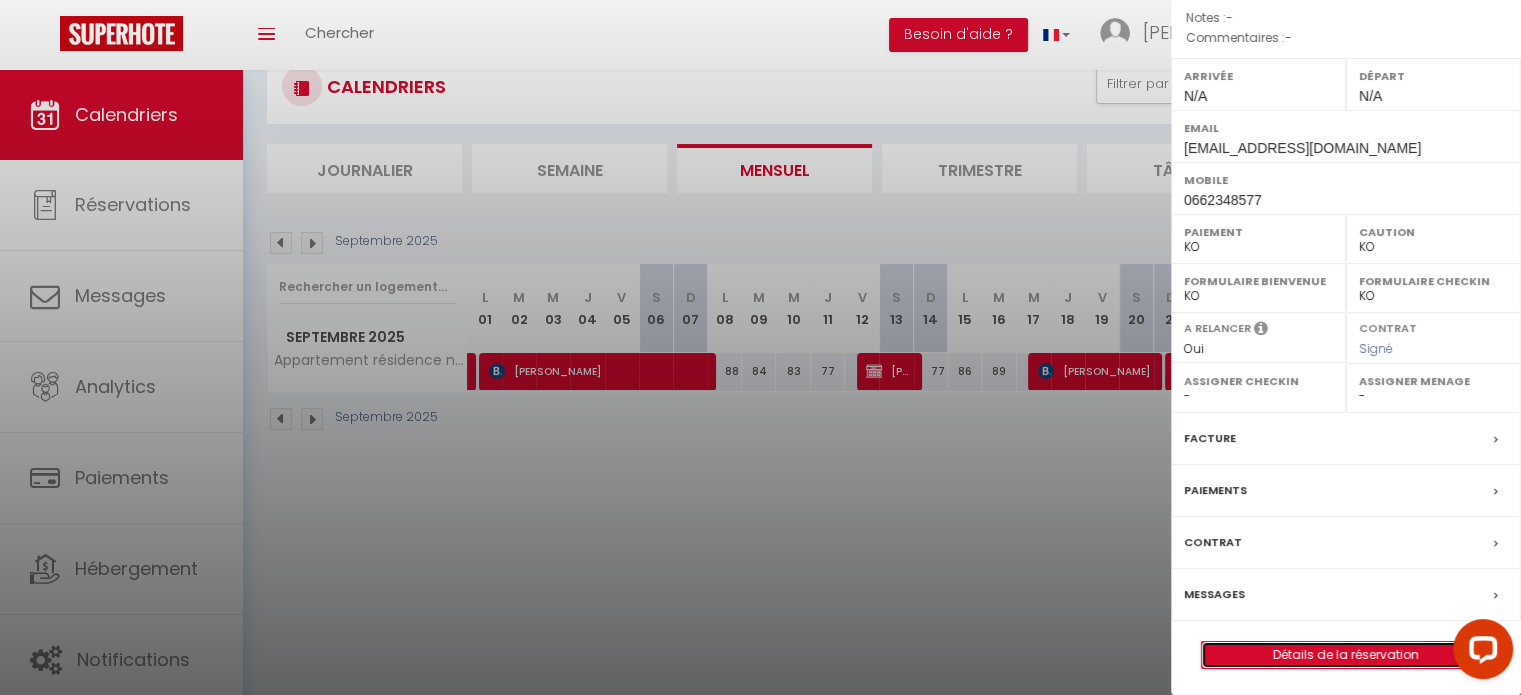 click on "Détails de la réservation" at bounding box center [1346, 655] 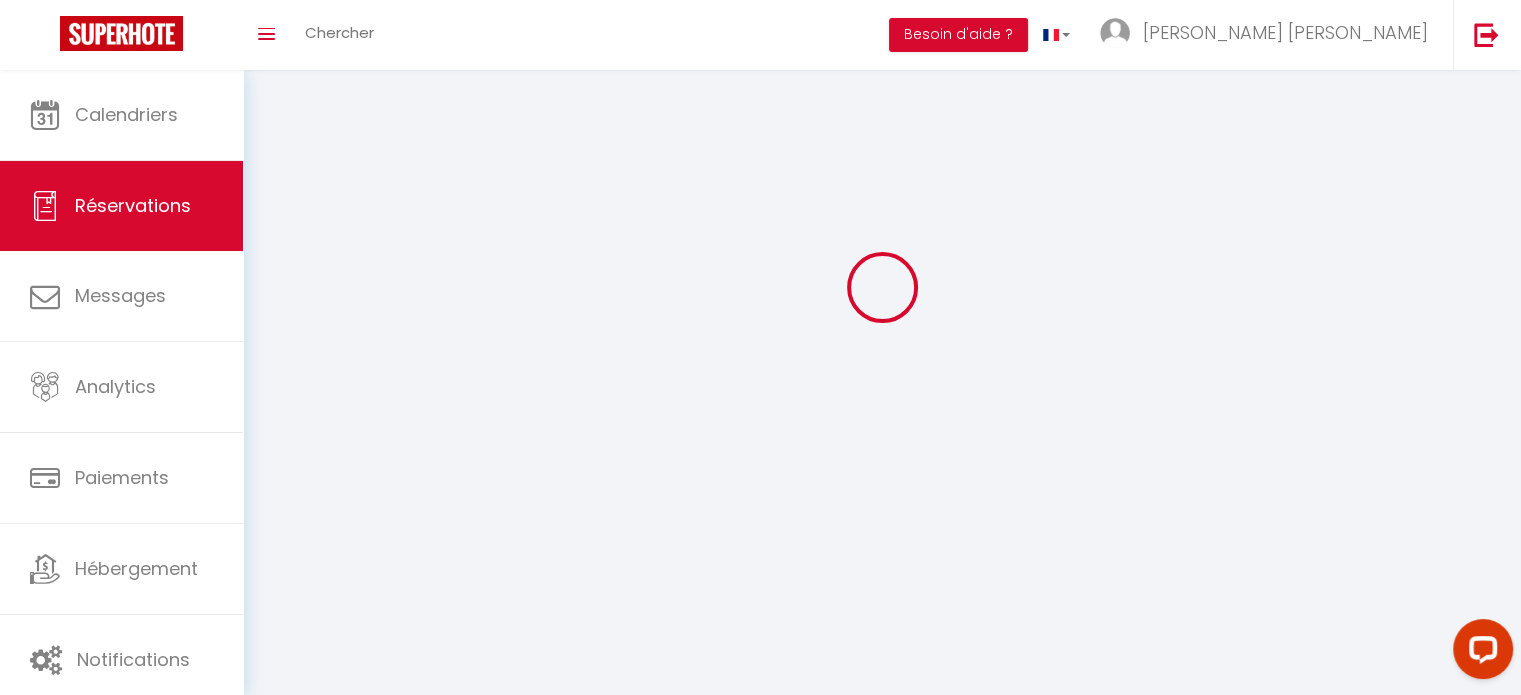 scroll, scrollTop: 0, scrollLeft: 0, axis: both 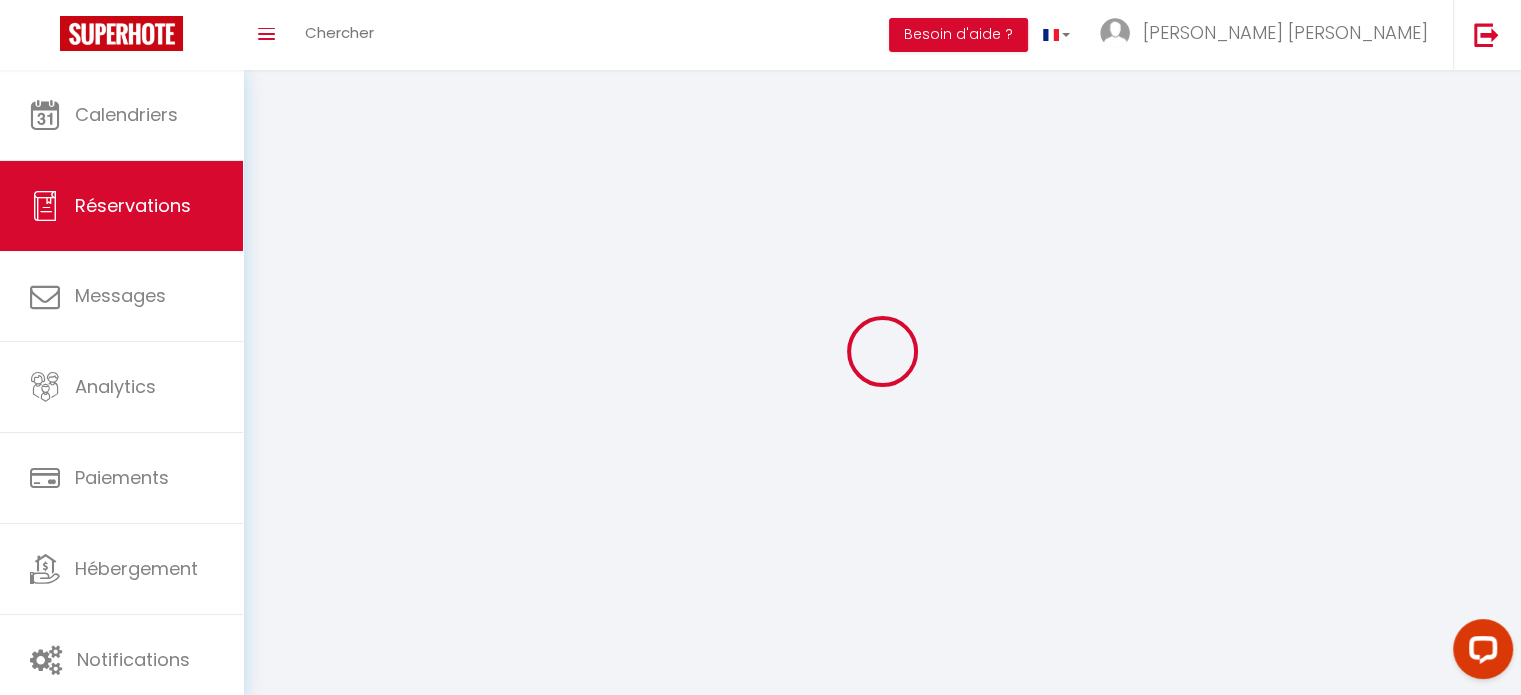 select 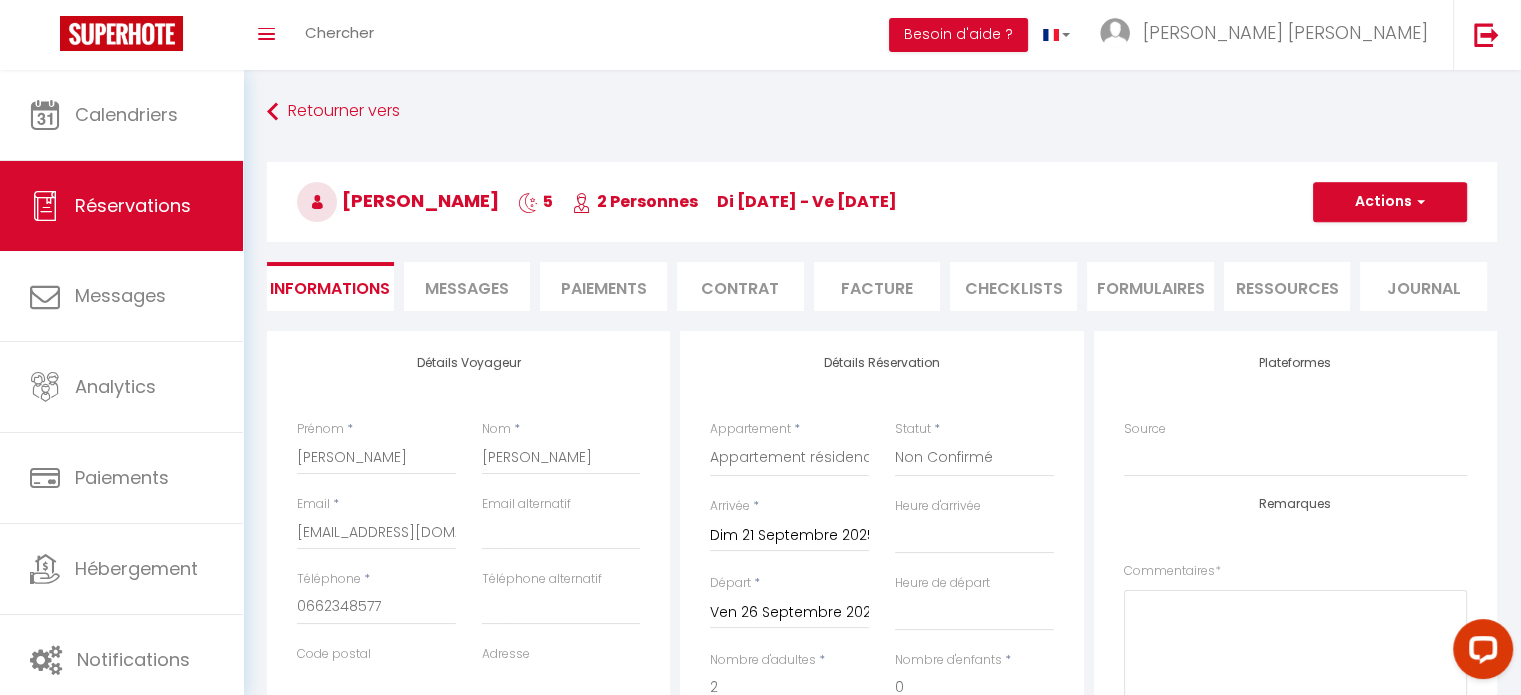 select 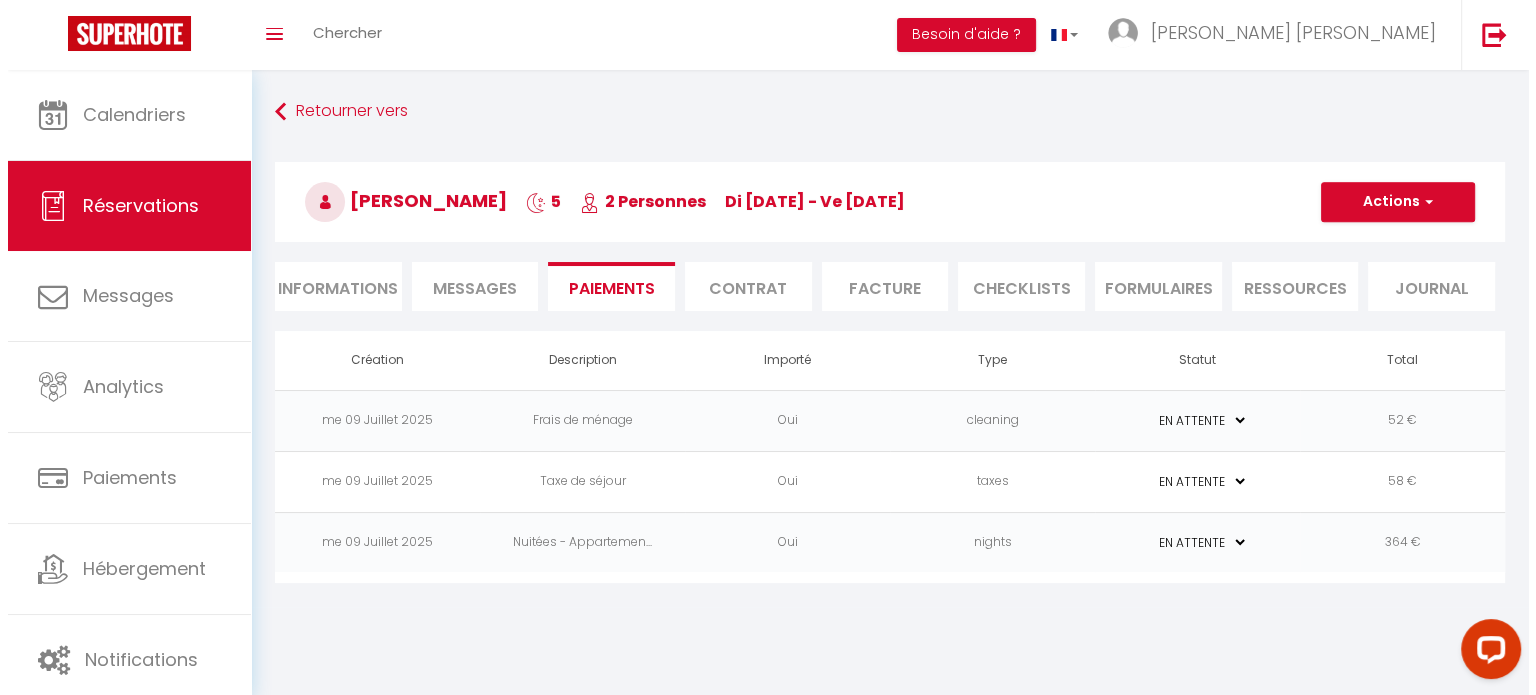 scroll, scrollTop: 70, scrollLeft: 0, axis: vertical 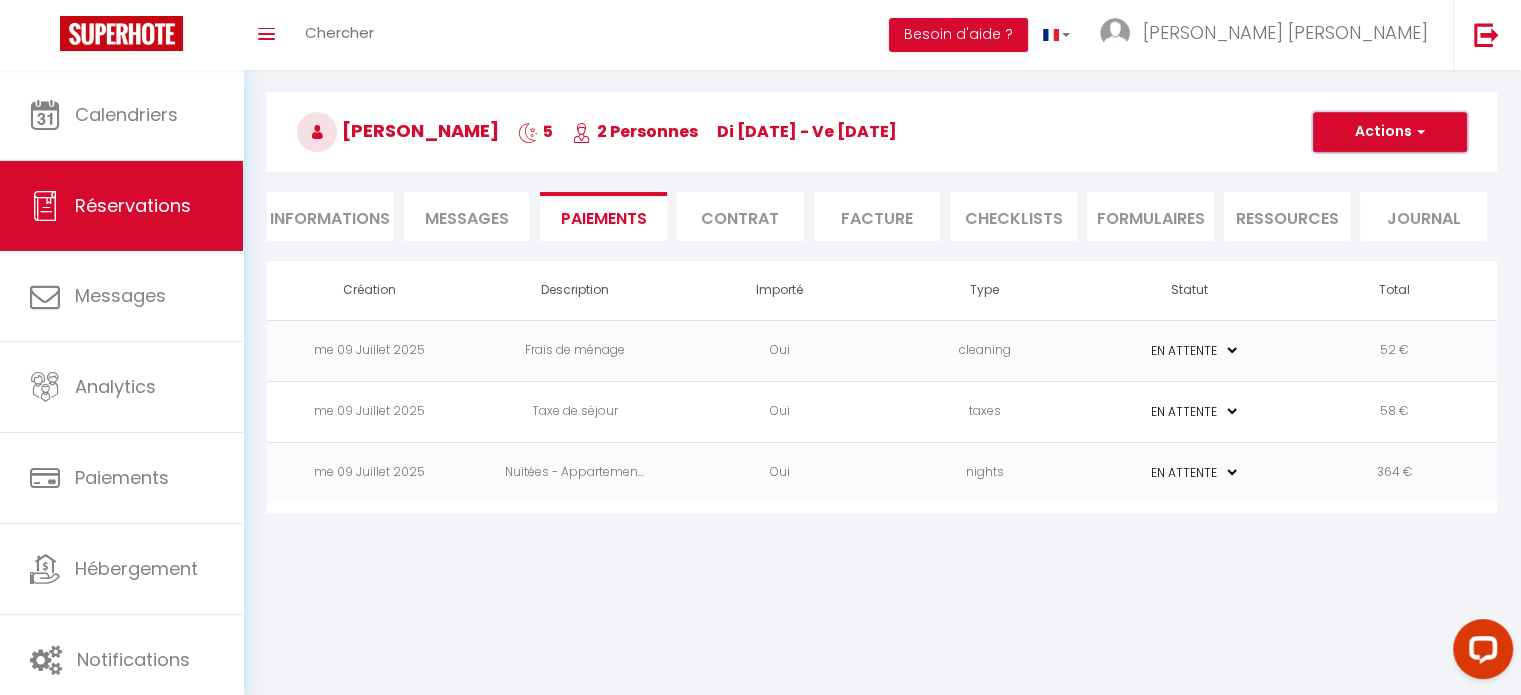 click at bounding box center [1418, 132] 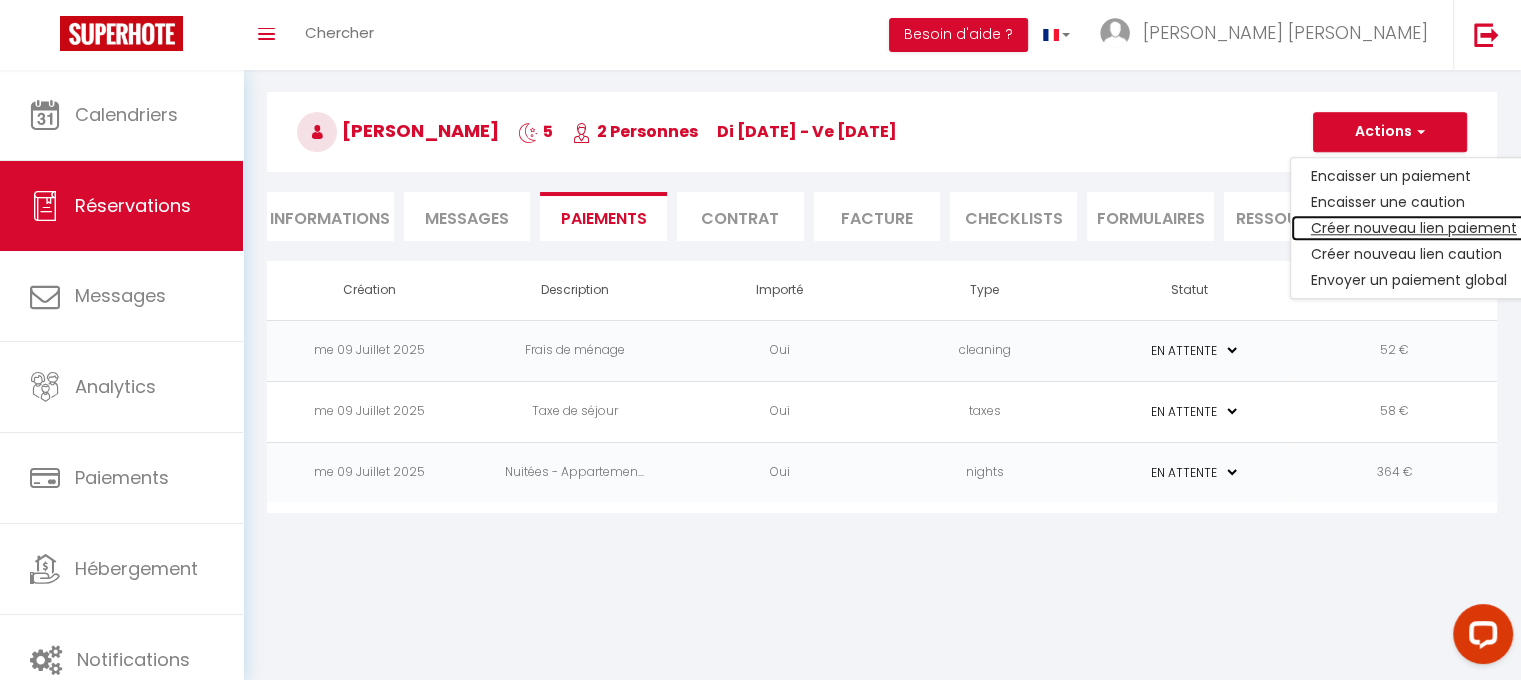 click on "Créer nouveau lien paiement" at bounding box center [1414, 228] 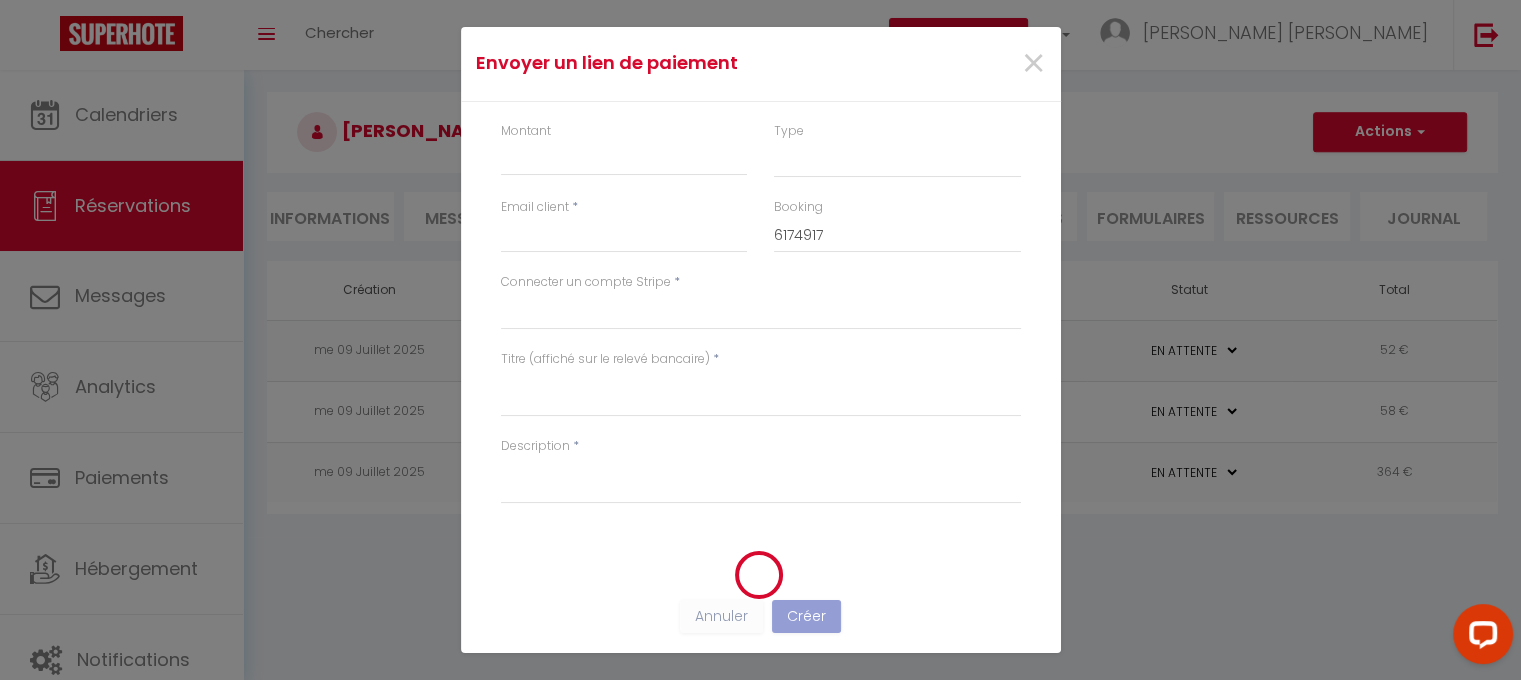 select on "nights" 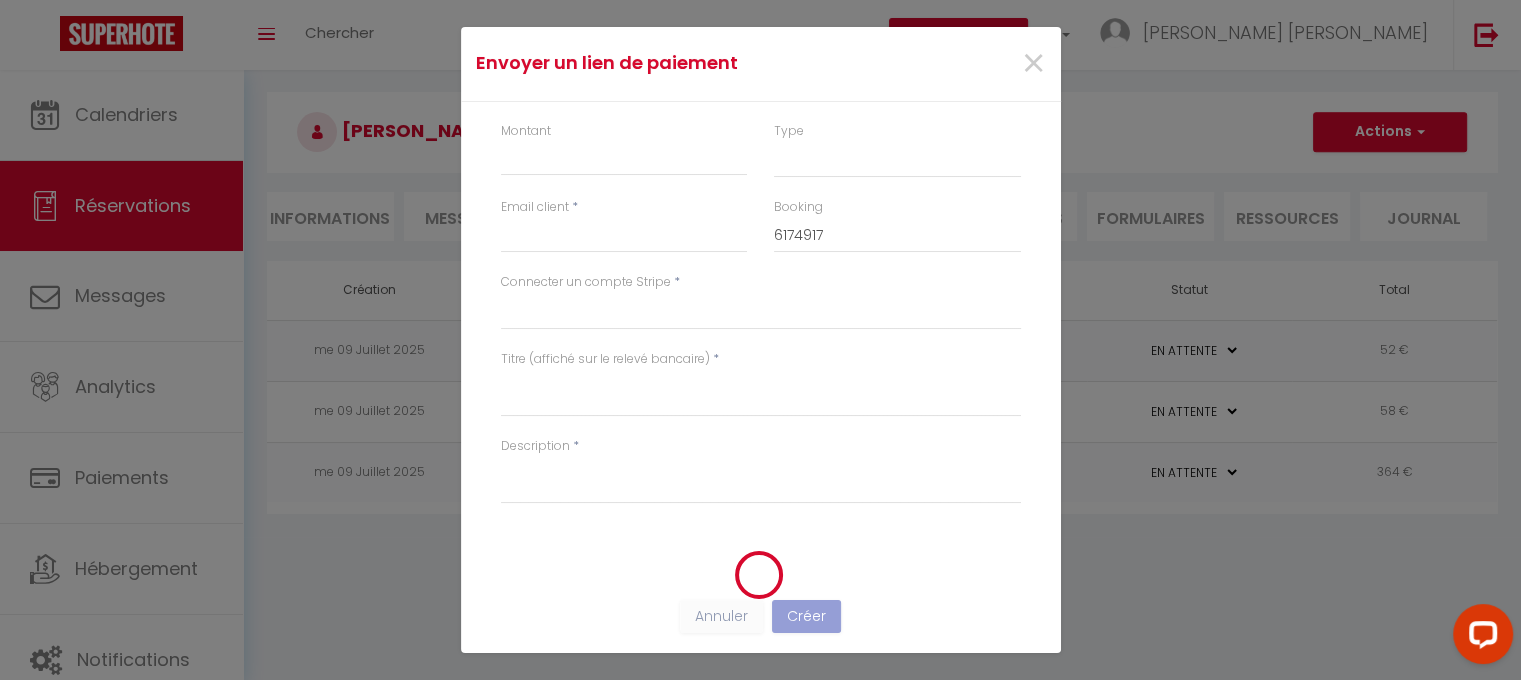 type on "[EMAIL_ADDRESS][DOMAIN_NAME]" 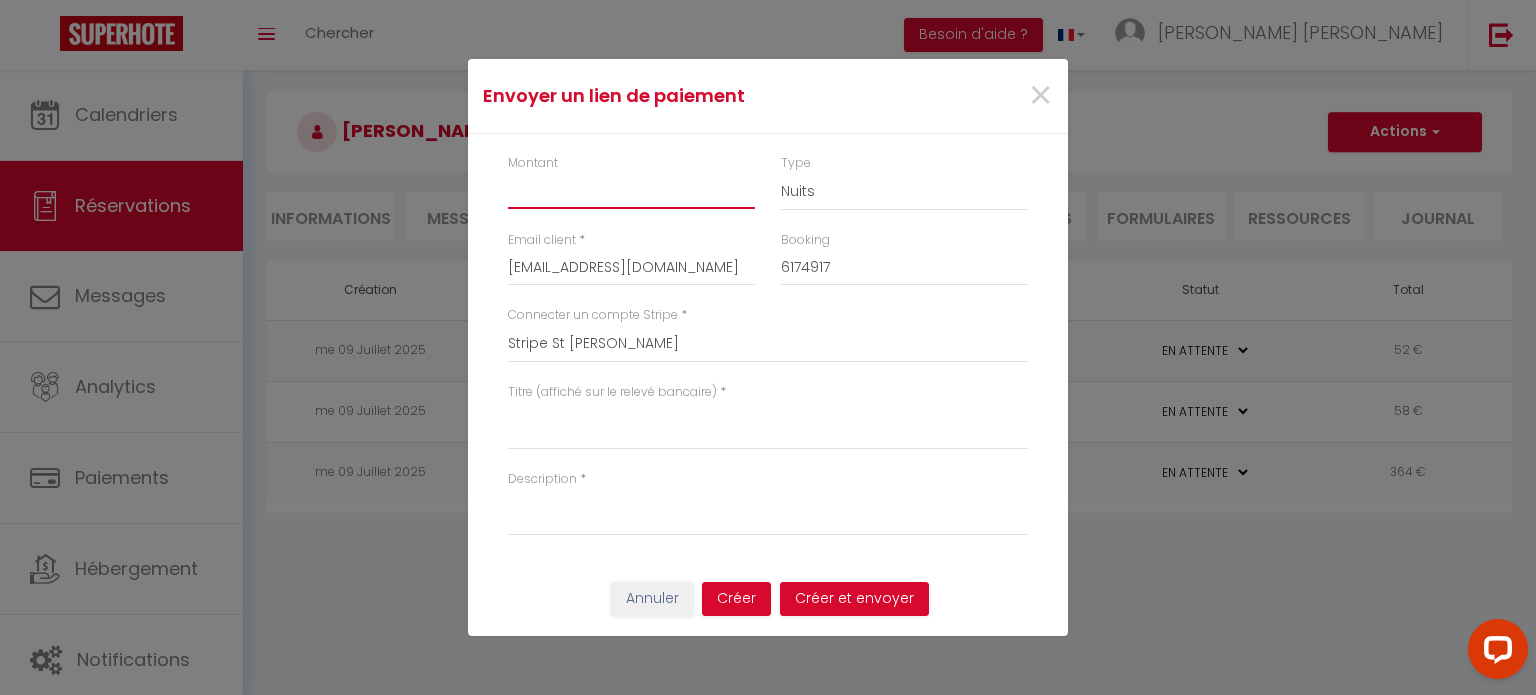 click on "Montant" at bounding box center [631, 191] 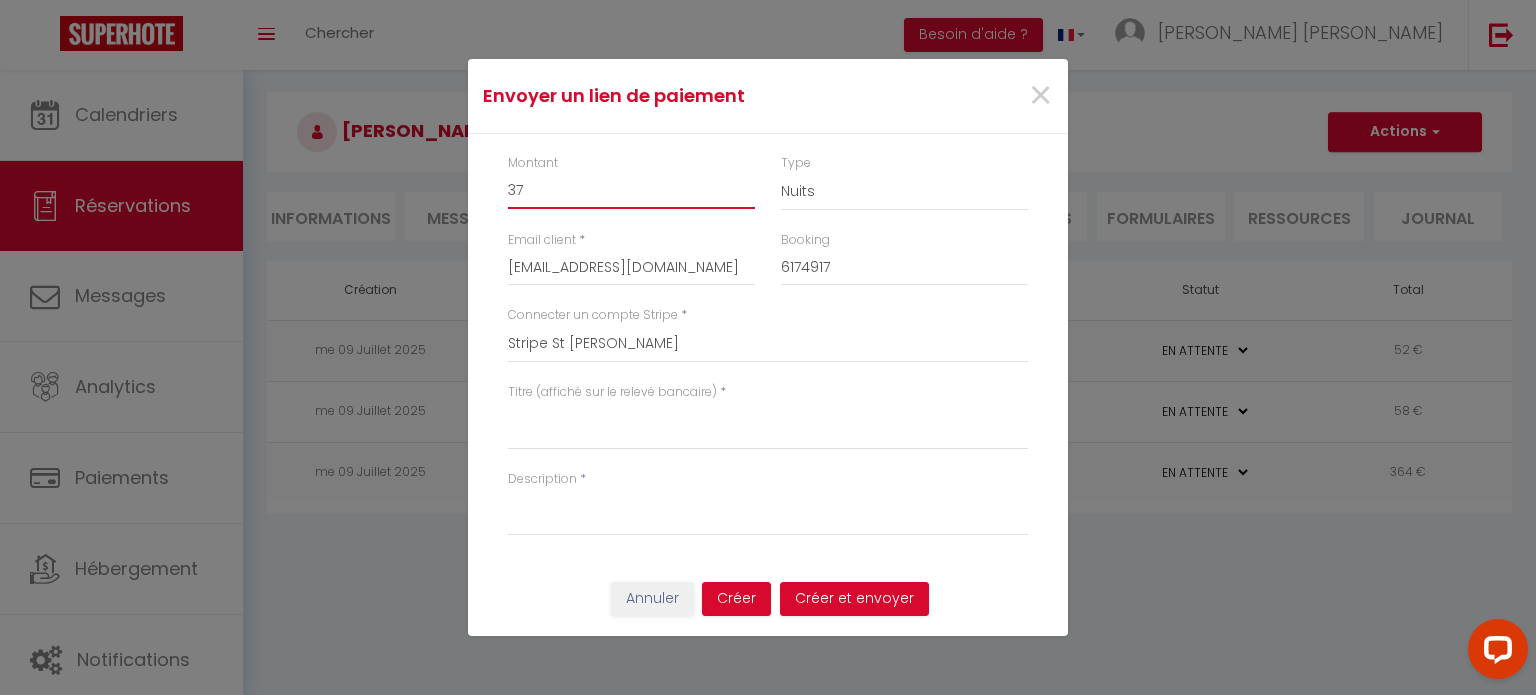 type on "3" 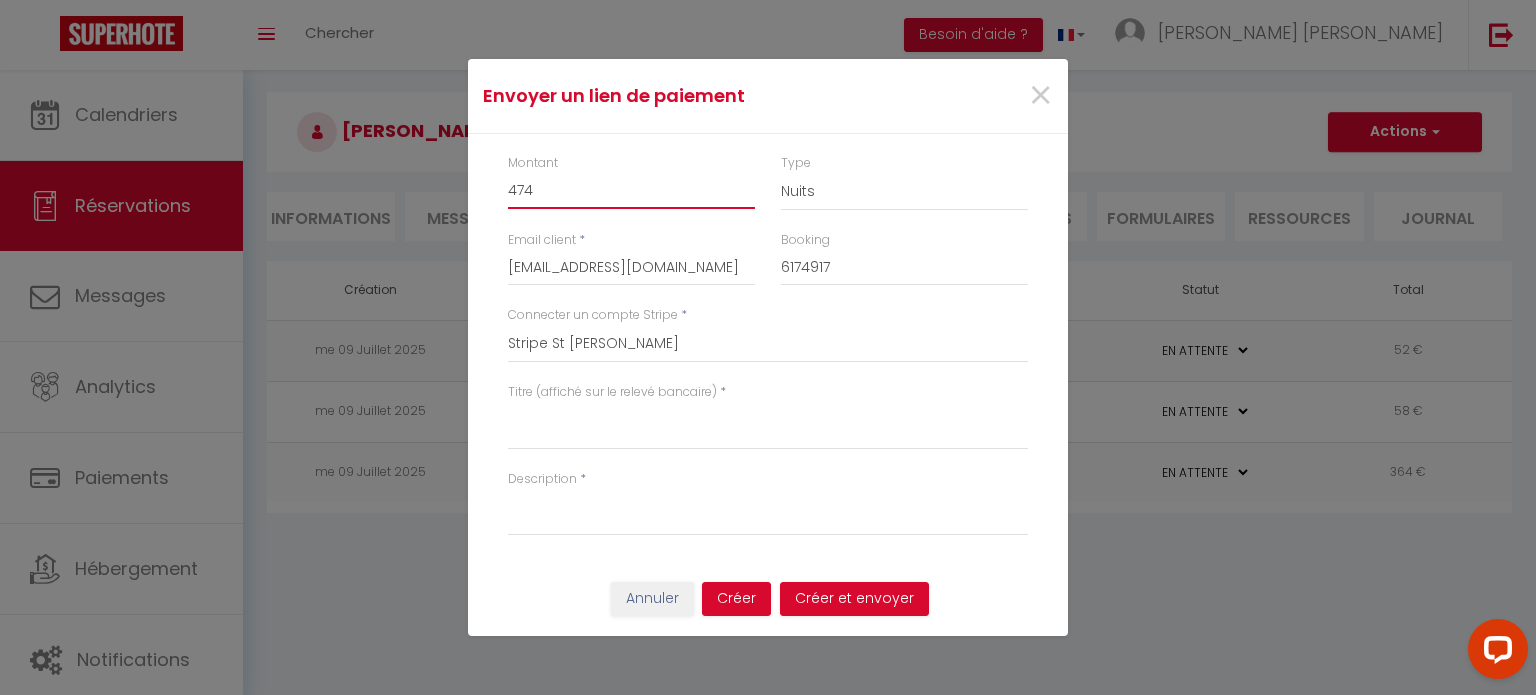 type on "474" 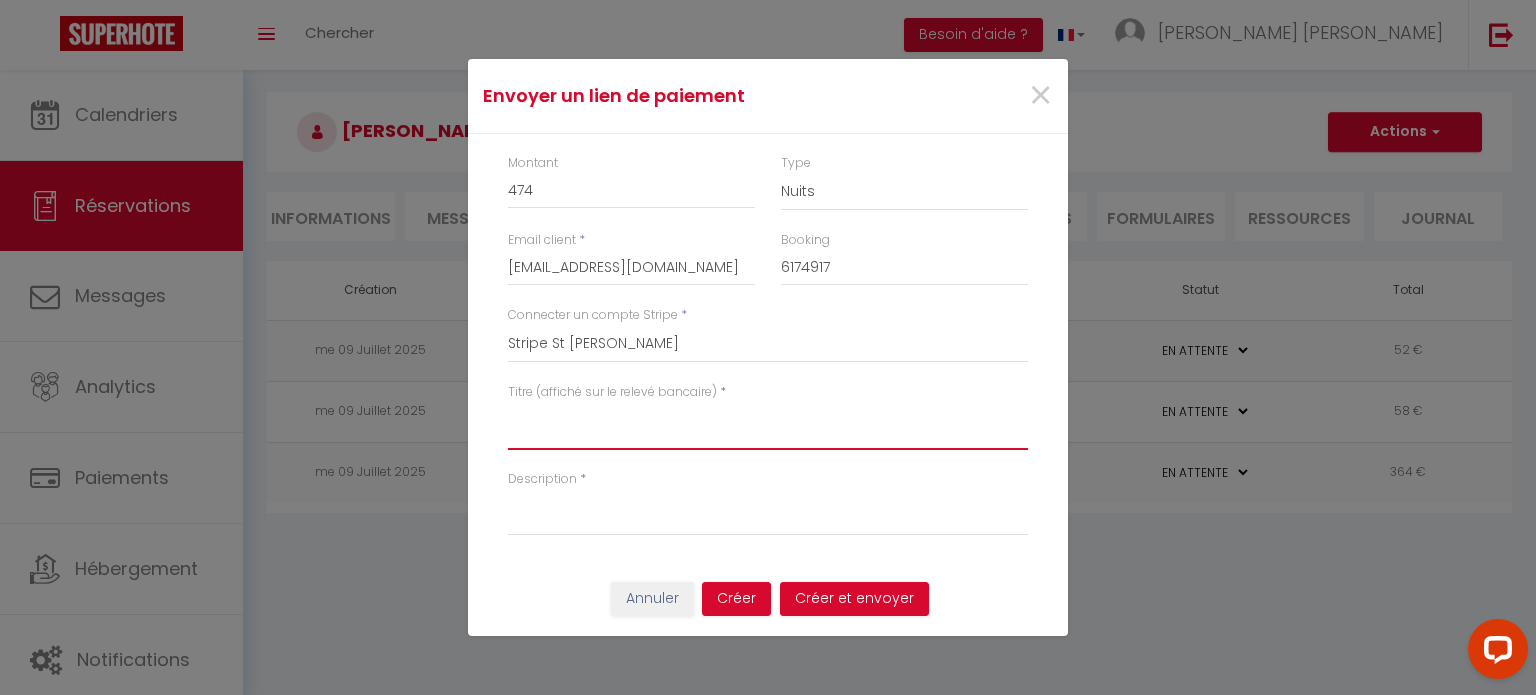drag, startPoint x: 631, startPoint y: 433, endPoint x: 538, endPoint y: 427, distance: 93.193344 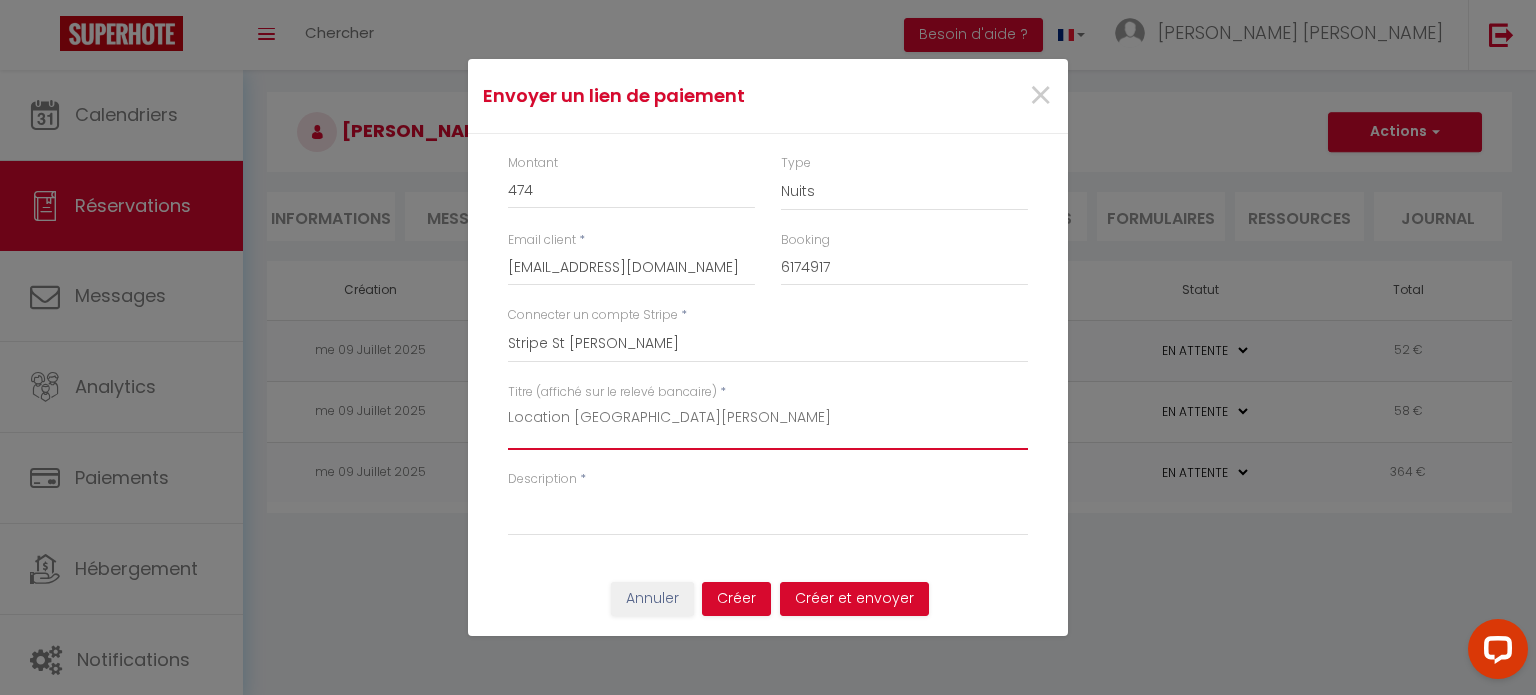 type on "Location [GEOGRAPHIC_DATA][PERSON_NAME]" 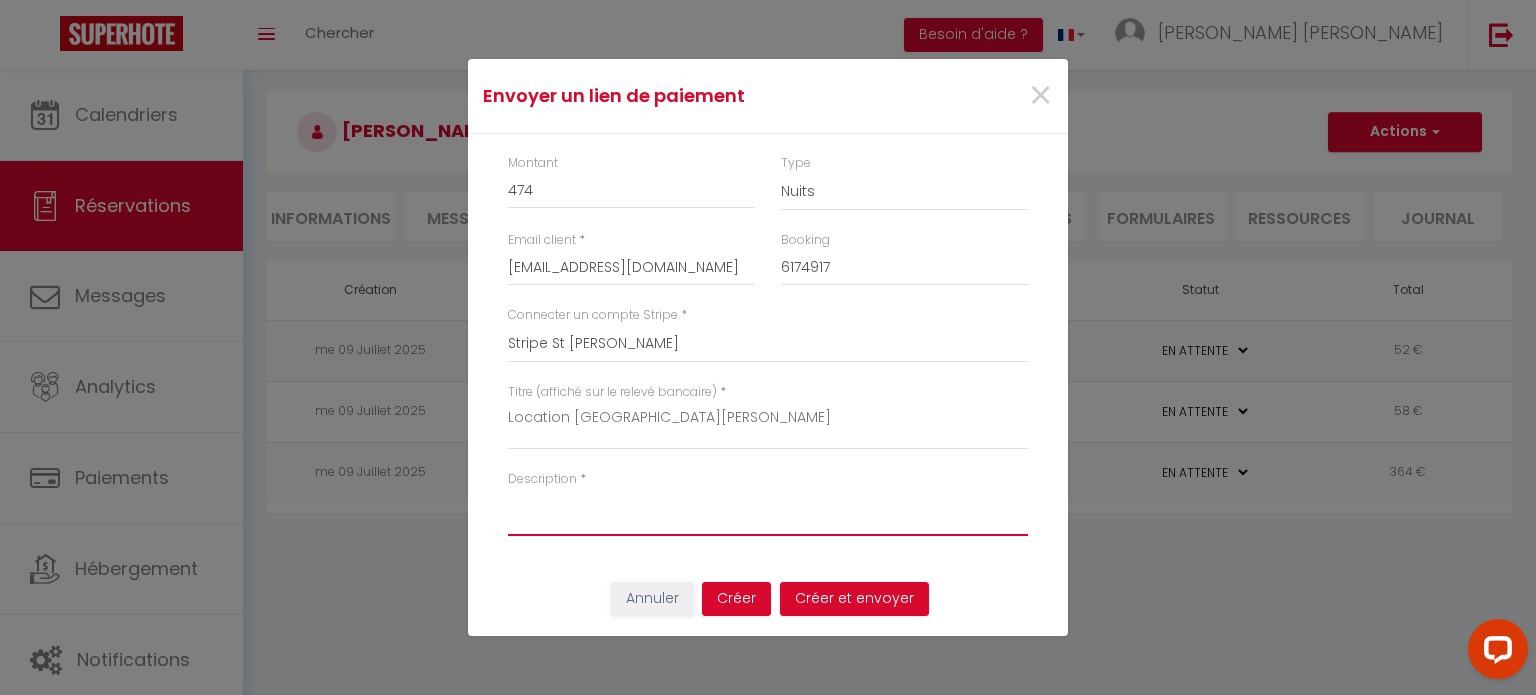 click on "Description" at bounding box center (768, 512) 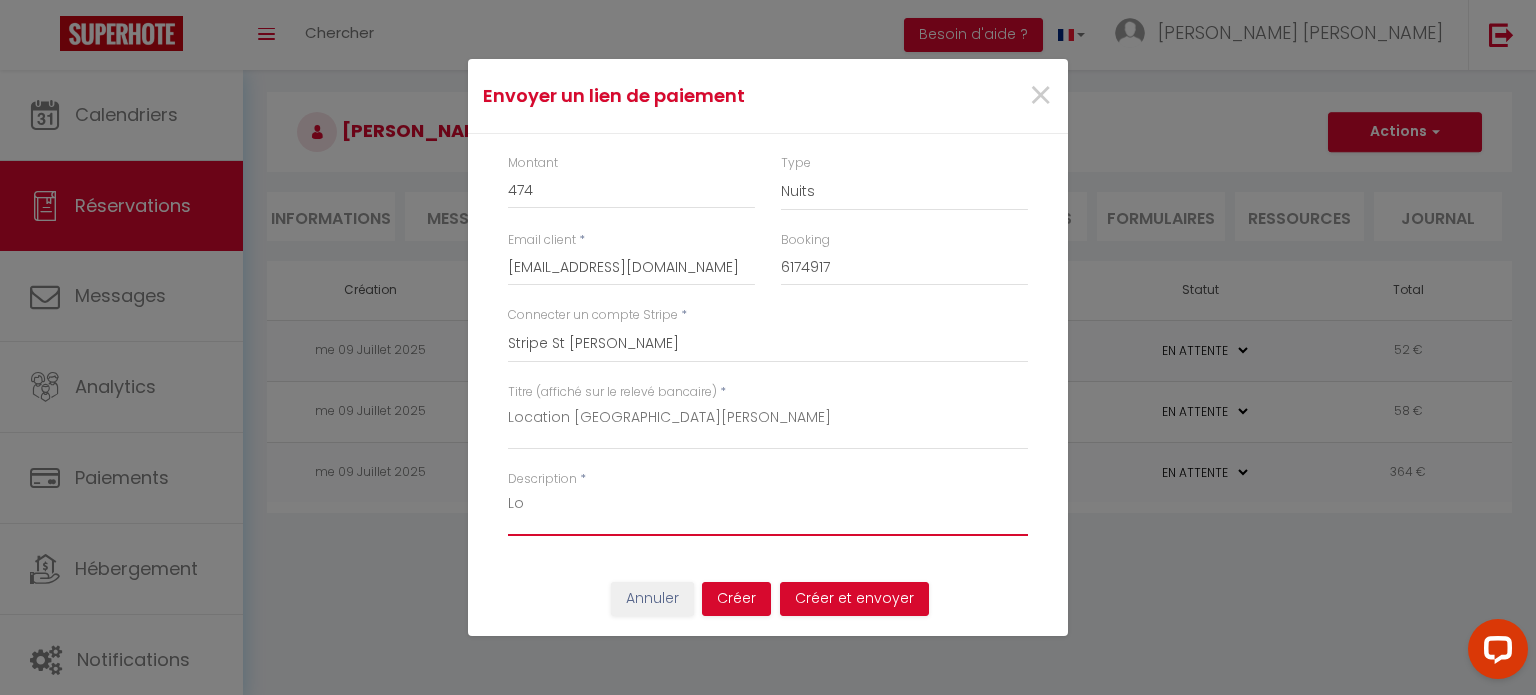 type on "L" 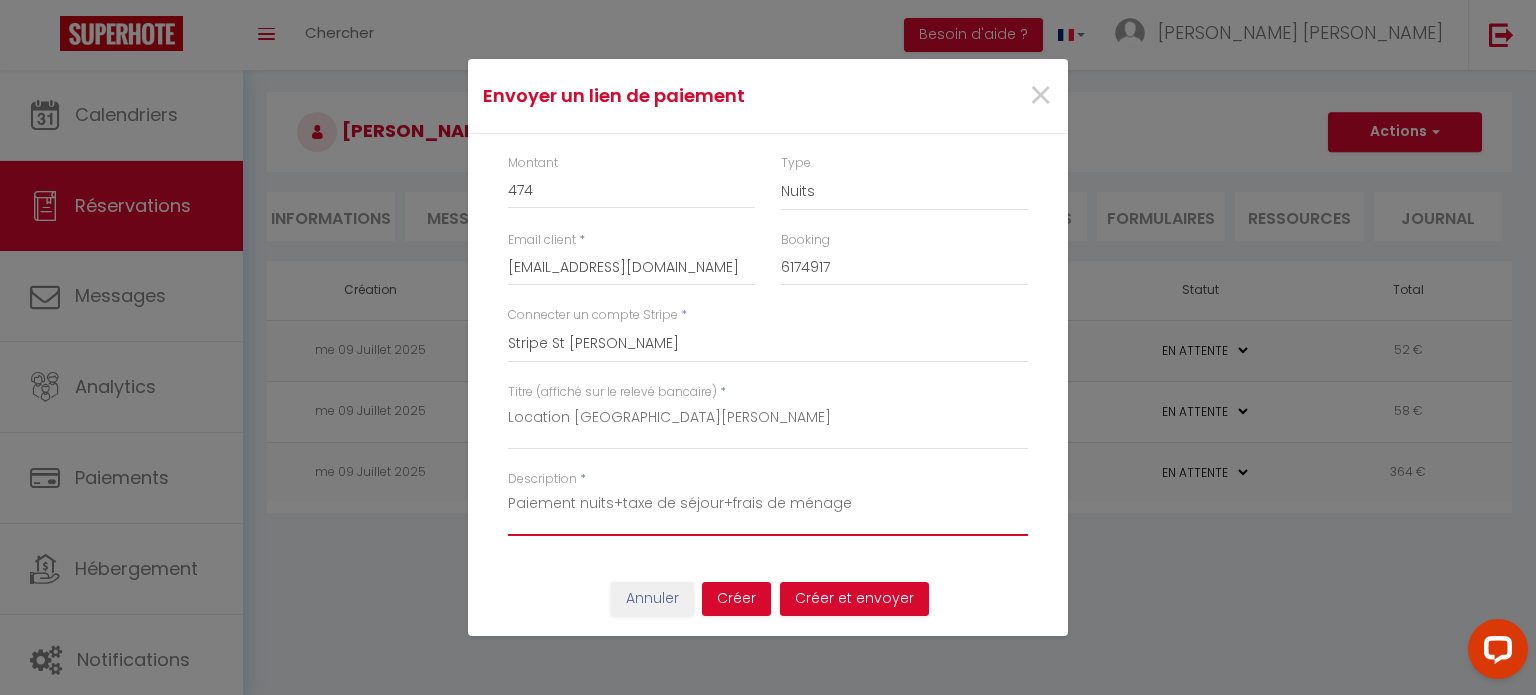 type on "Paiement nuits+taxe de séjour+frais de ménage" 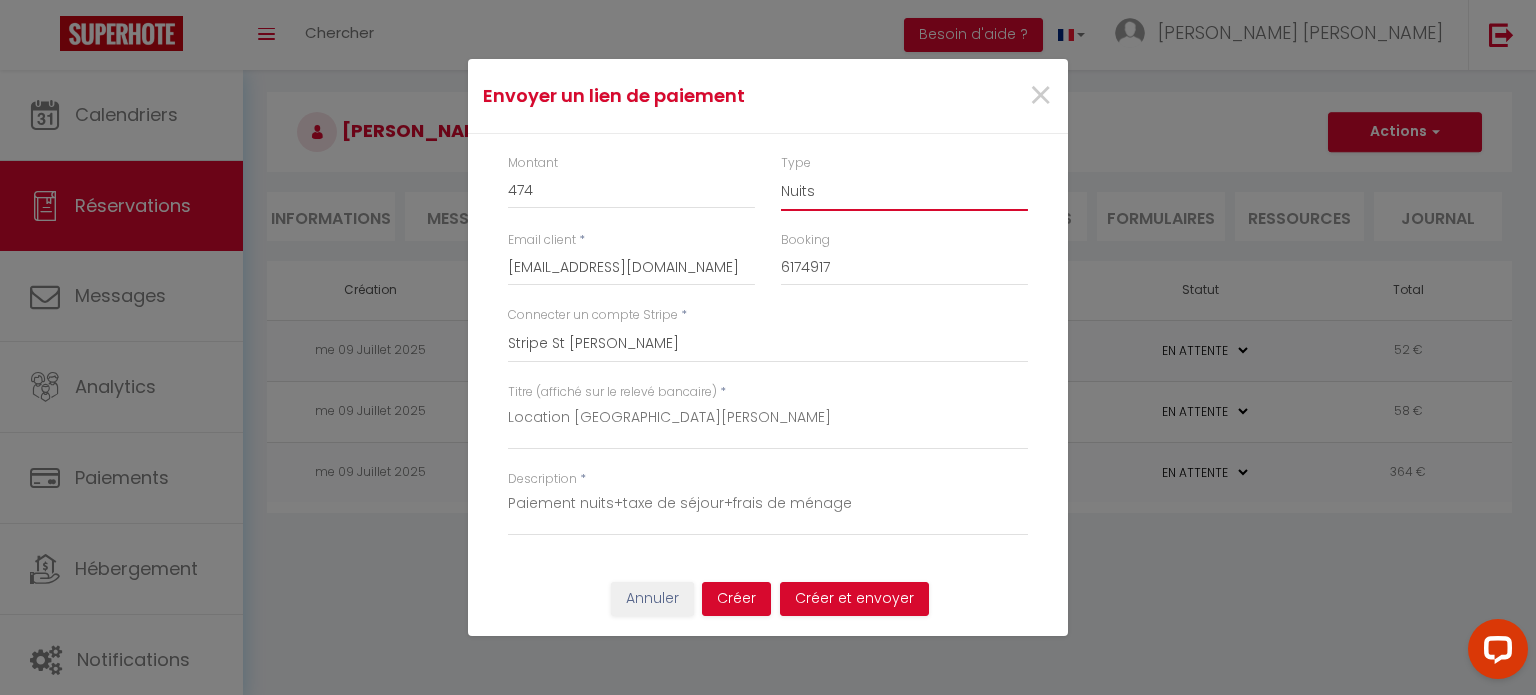 click on "Nuits   Frais de ménage   Taxe de séjour   [GEOGRAPHIC_DATA]" at bounding box center [904, 192] 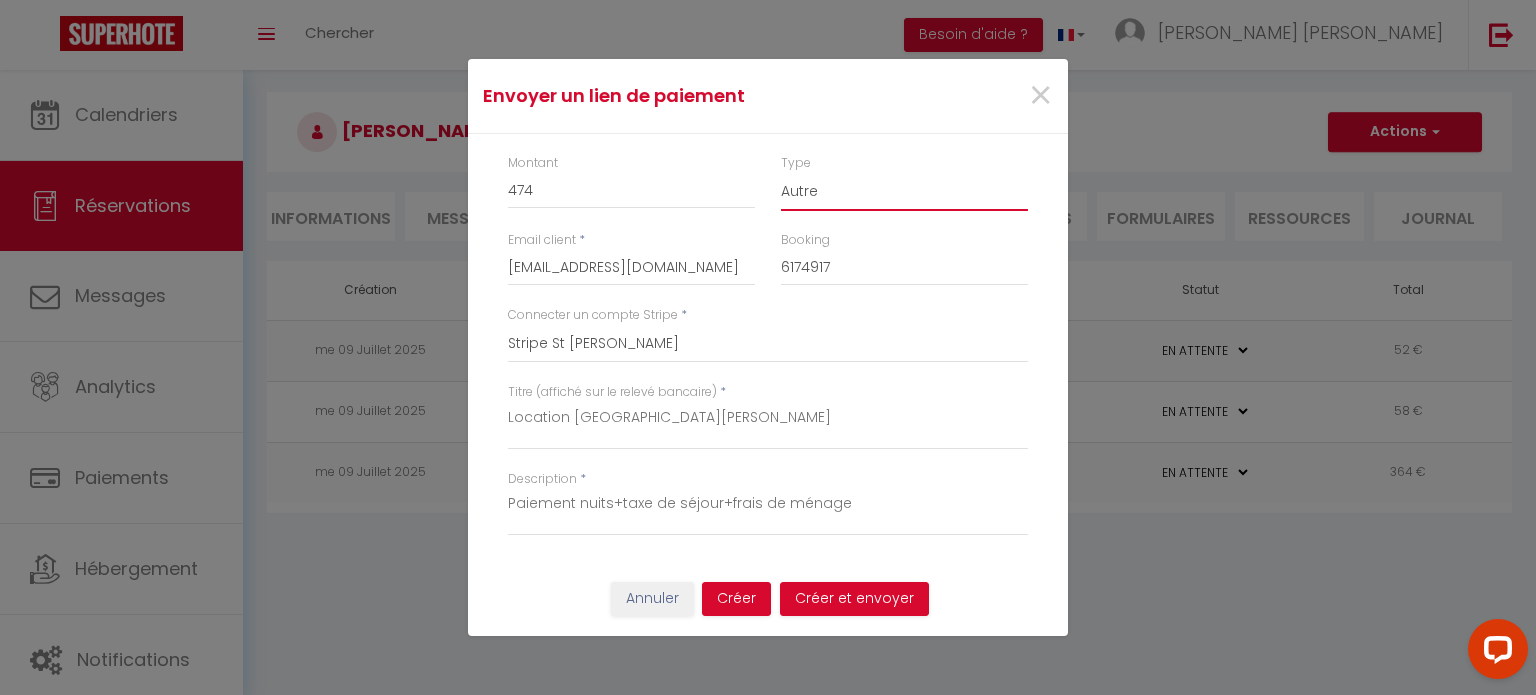 click on "Nuits   Frais de ménage   Taxe de séjour   [GEOGRAPHIC_DATA]" at bounding box center (904, 192) 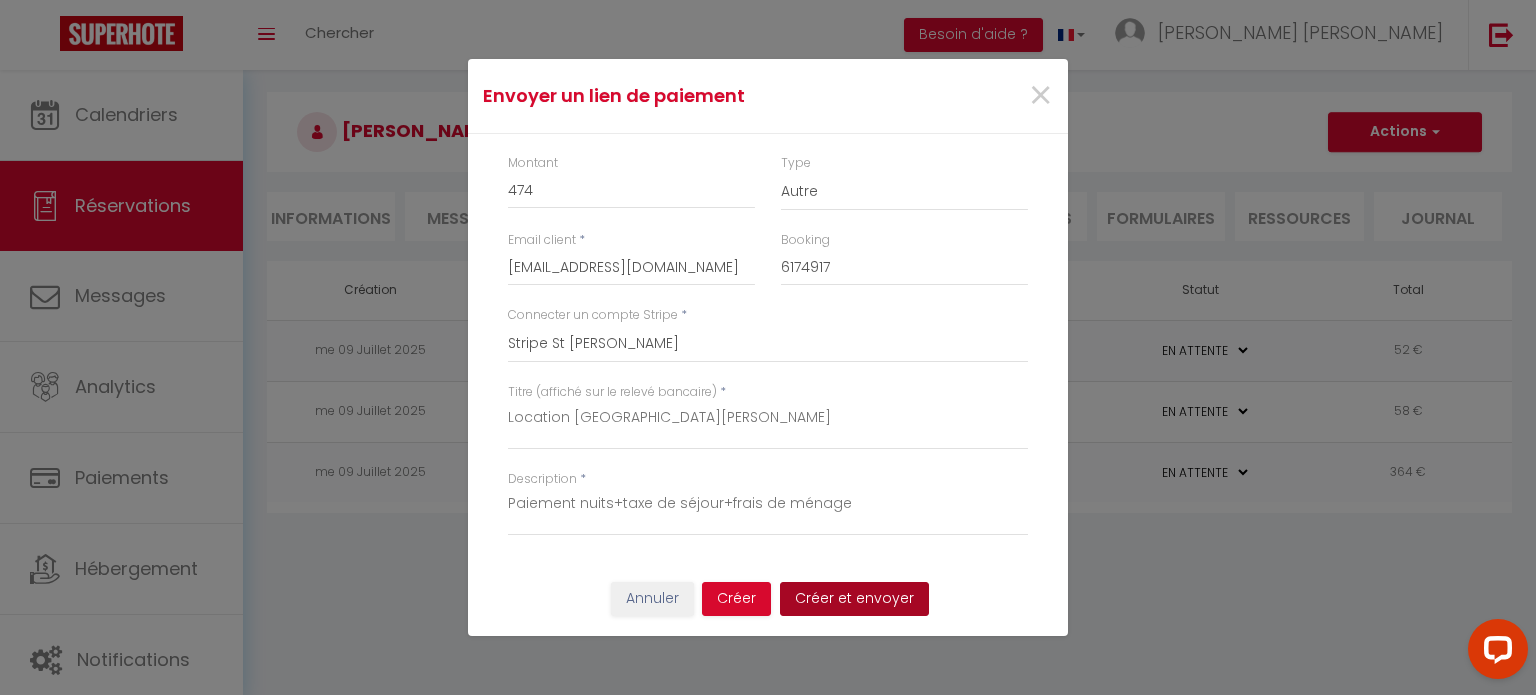 click on "Créer et envoyer" at bounding box center [854, 599] 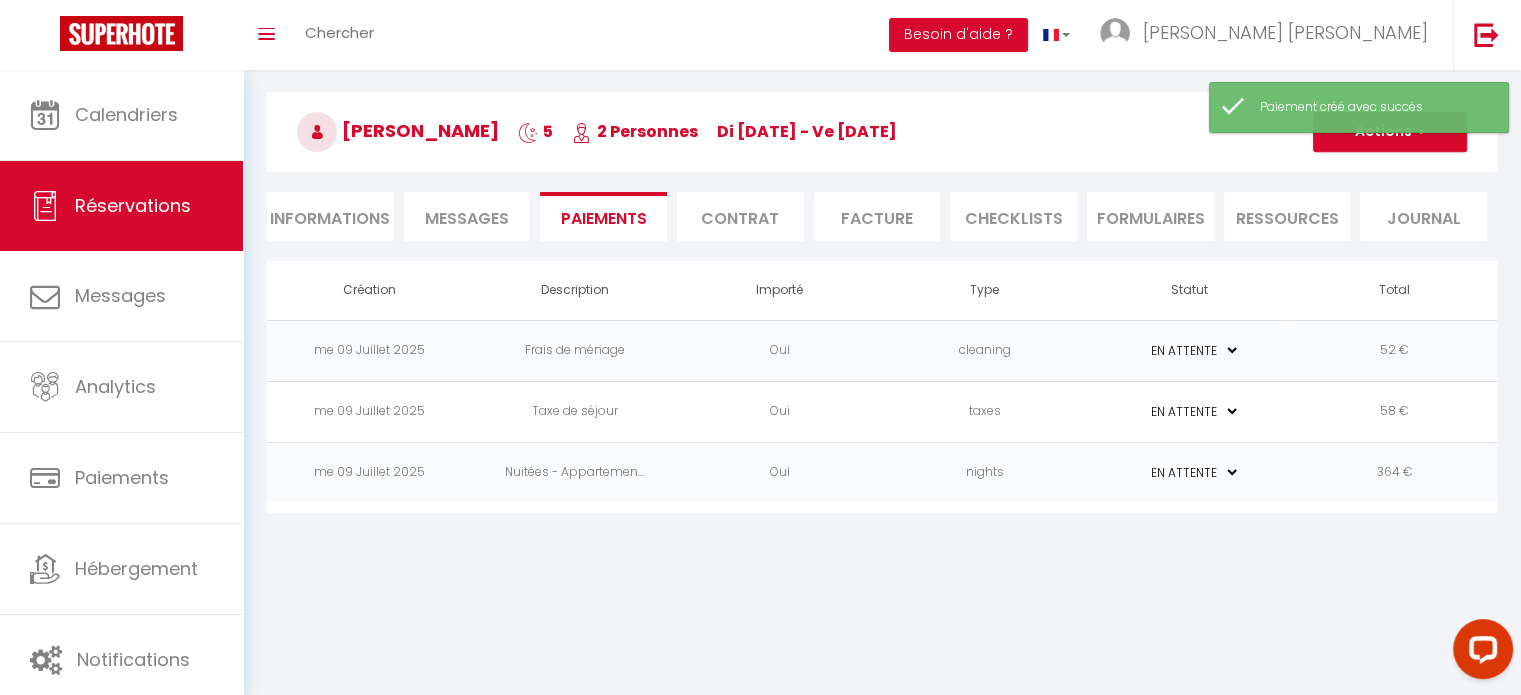 select on "fr" 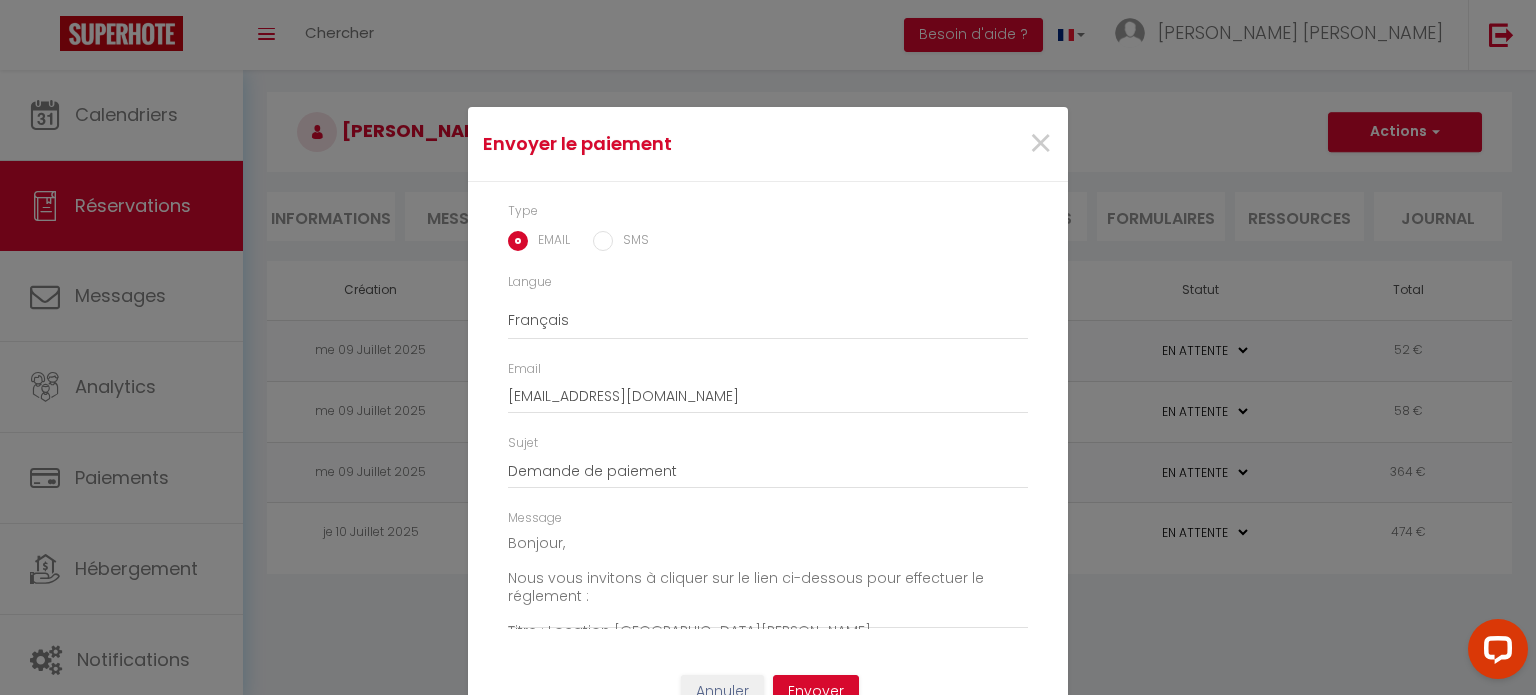 scroll, scrollTop: 32, scrollLeft: 0, axis: vertical 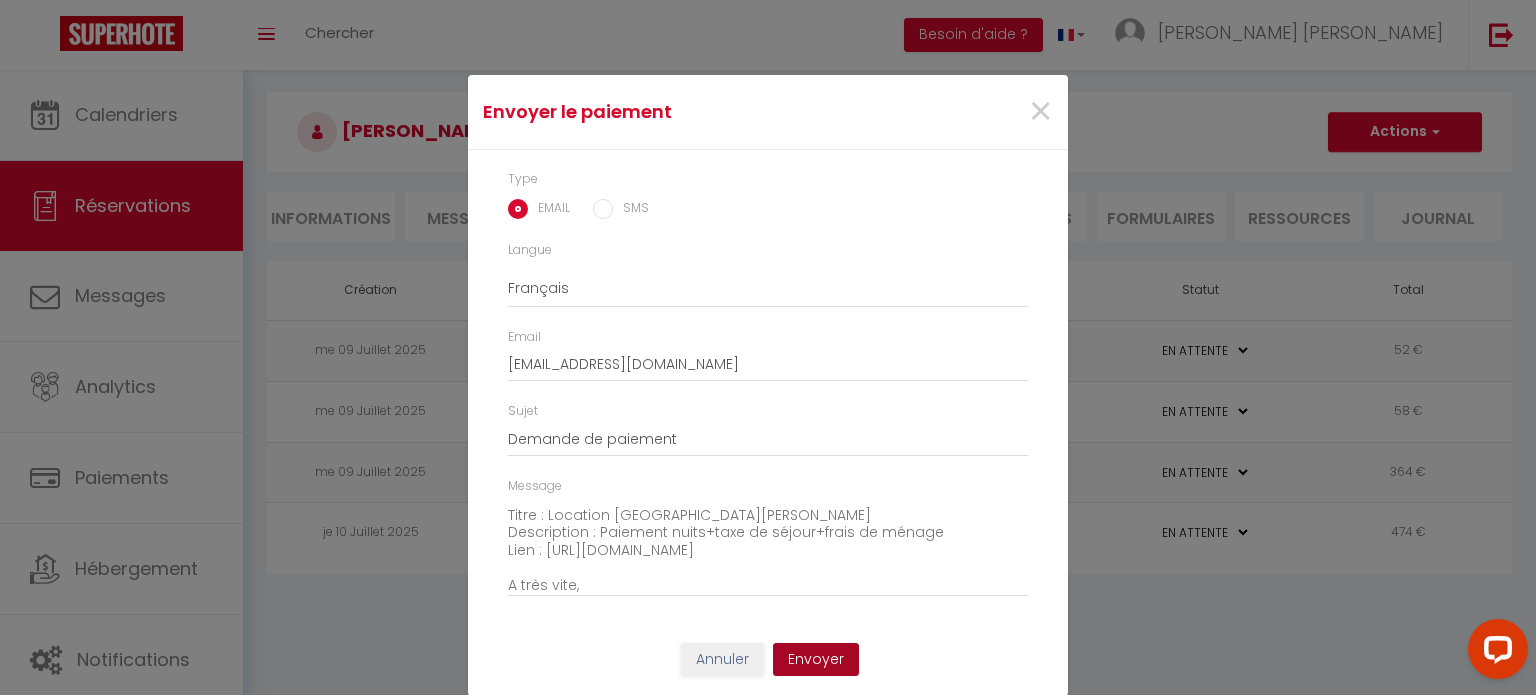 click on "Envoyer" at bounding box center (816, 660) 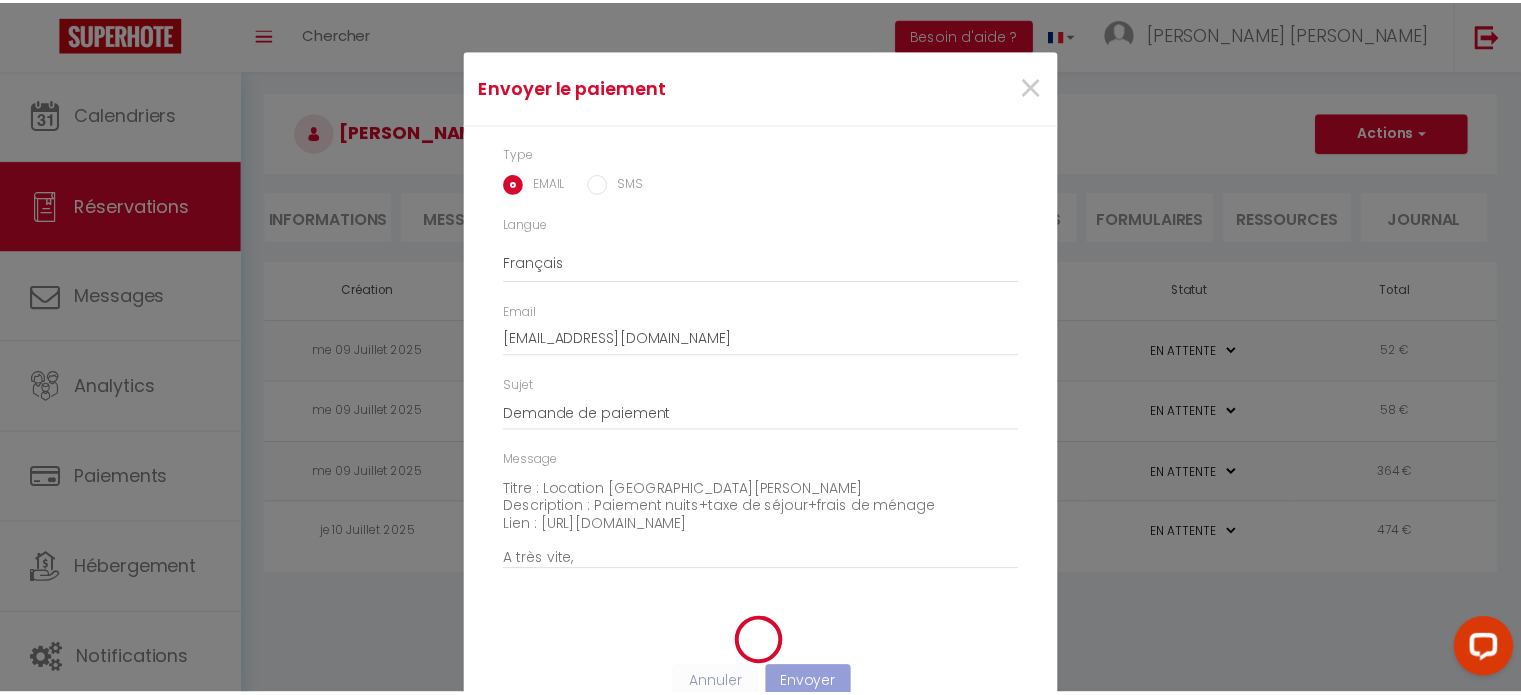 scroll, scrollTop: 8, scrollLeft: 0, axis: vertical 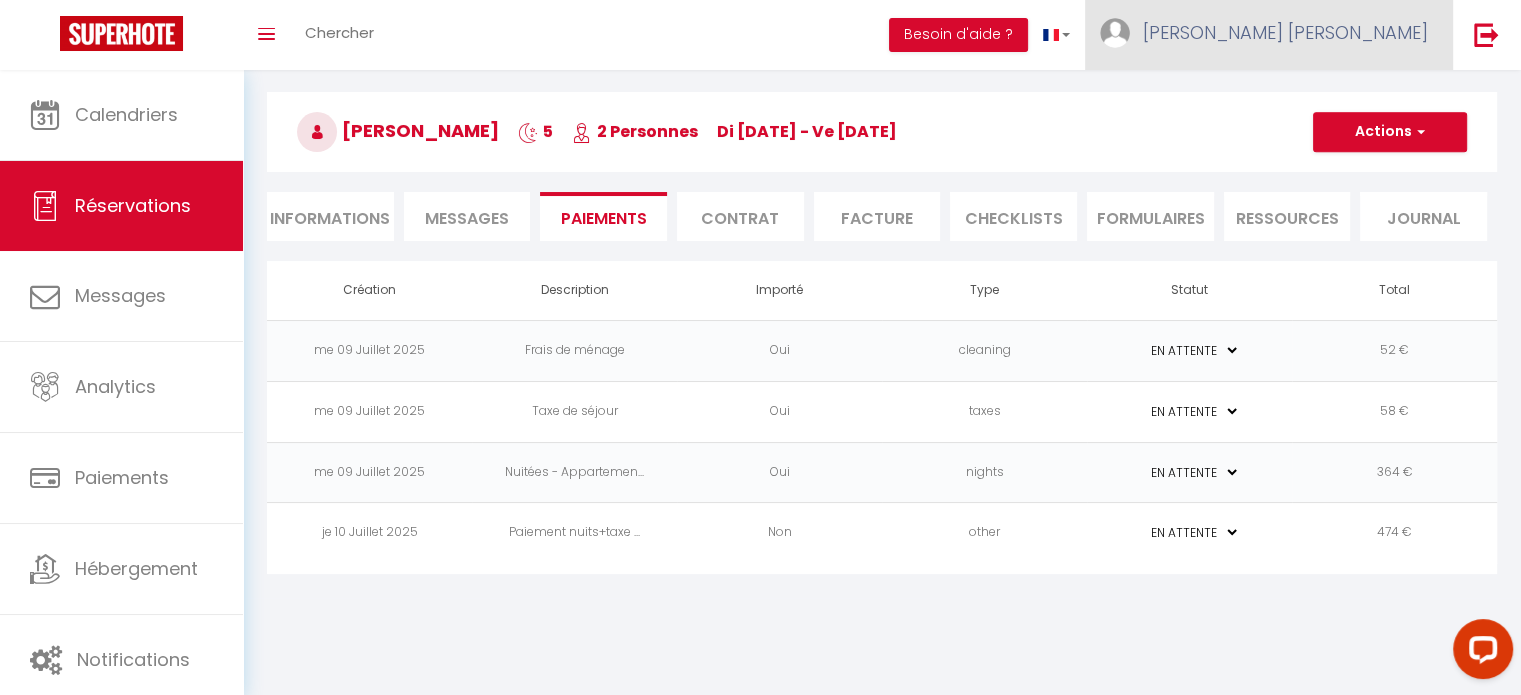 click on "[PERSON_NAME] [PERSON_NAME]" at bounding box center (1285, 32) 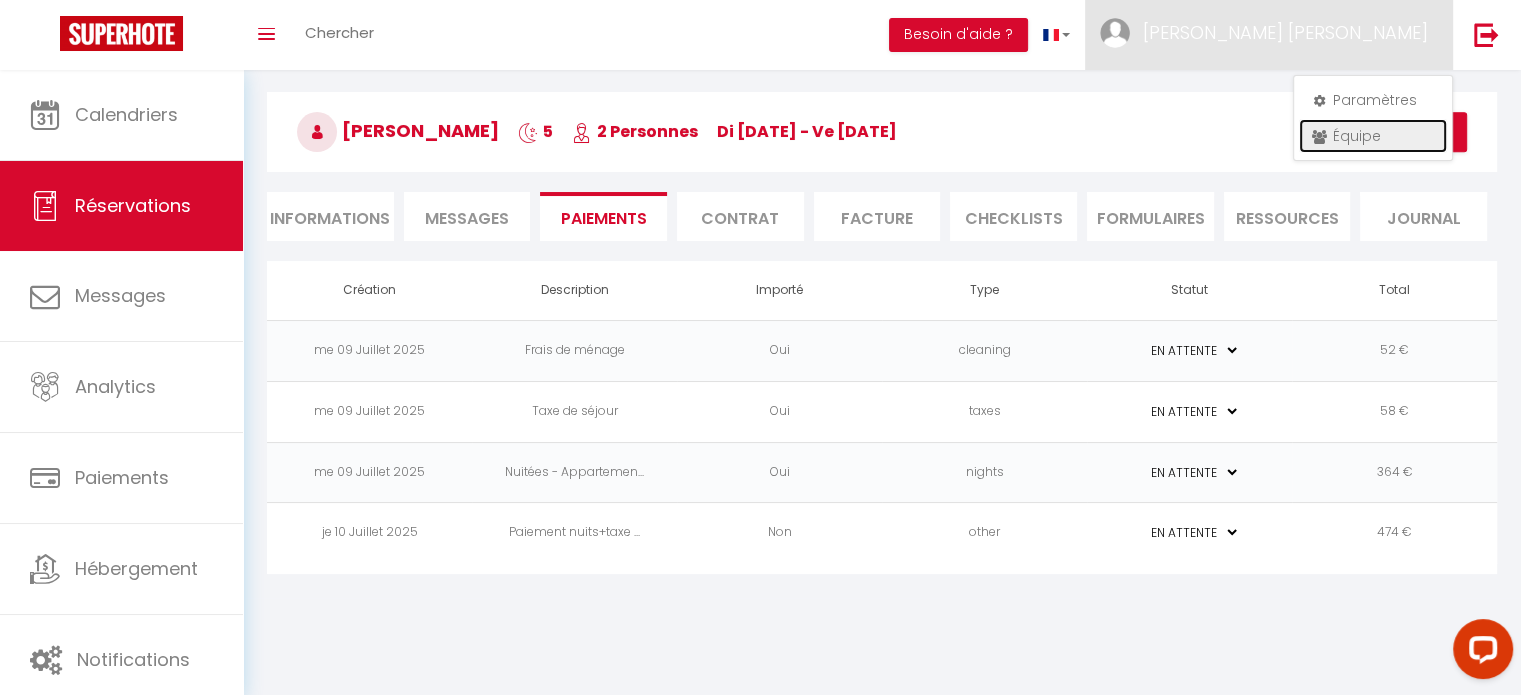 click on "Équipe" at bounding box center (1373, 136) 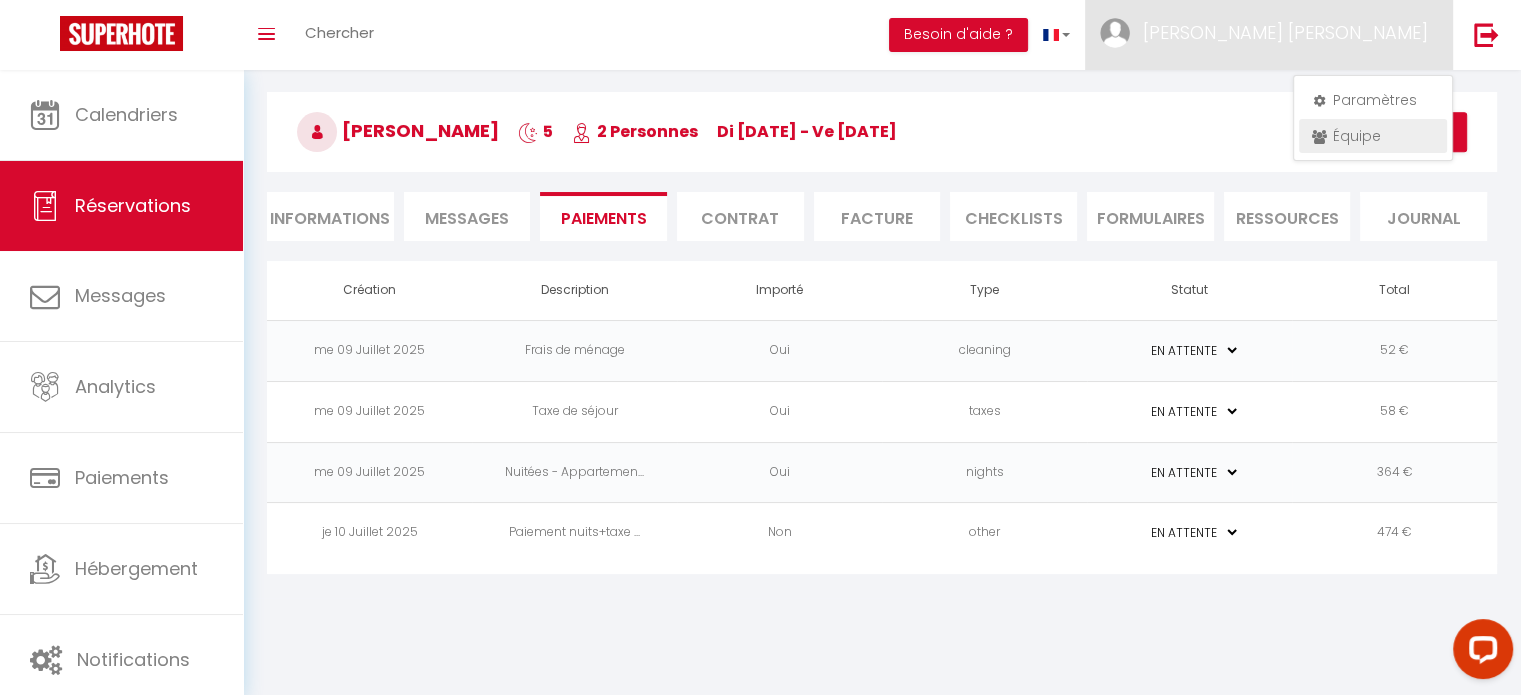 scroll, scrollTop: 0, scrollLeft: 0, axis: both 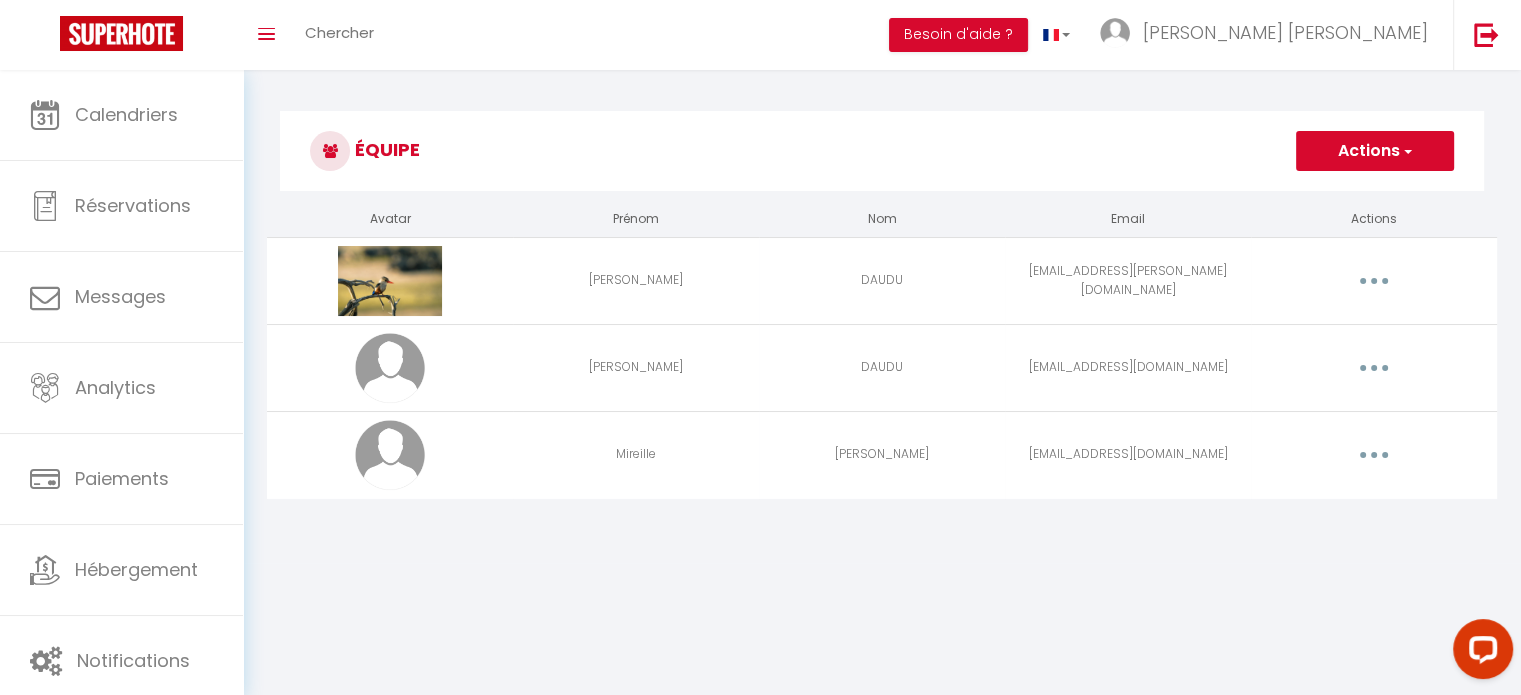 click on "Actions" at bounding box center (1375, 151) 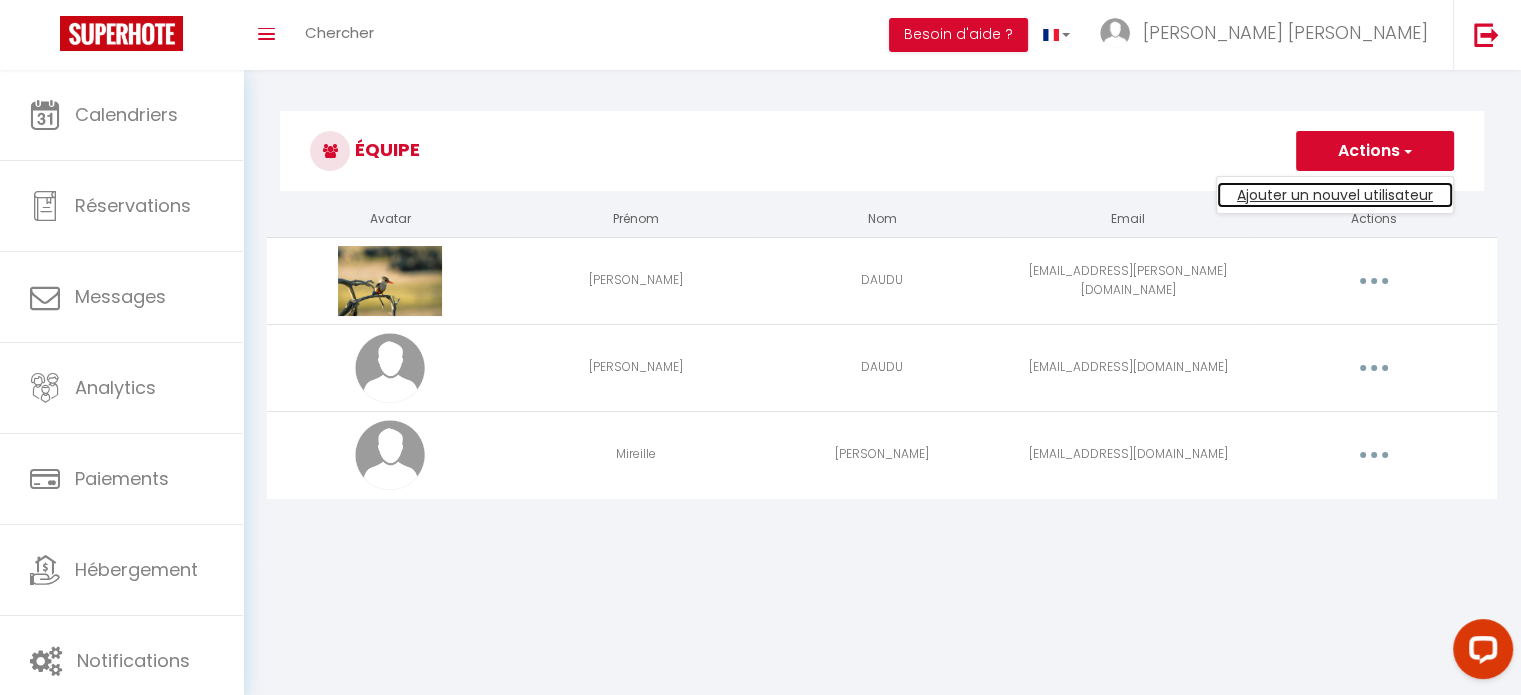 click on "Ajouter un nouvel utilisateur" at bounding box center (1335, 195) 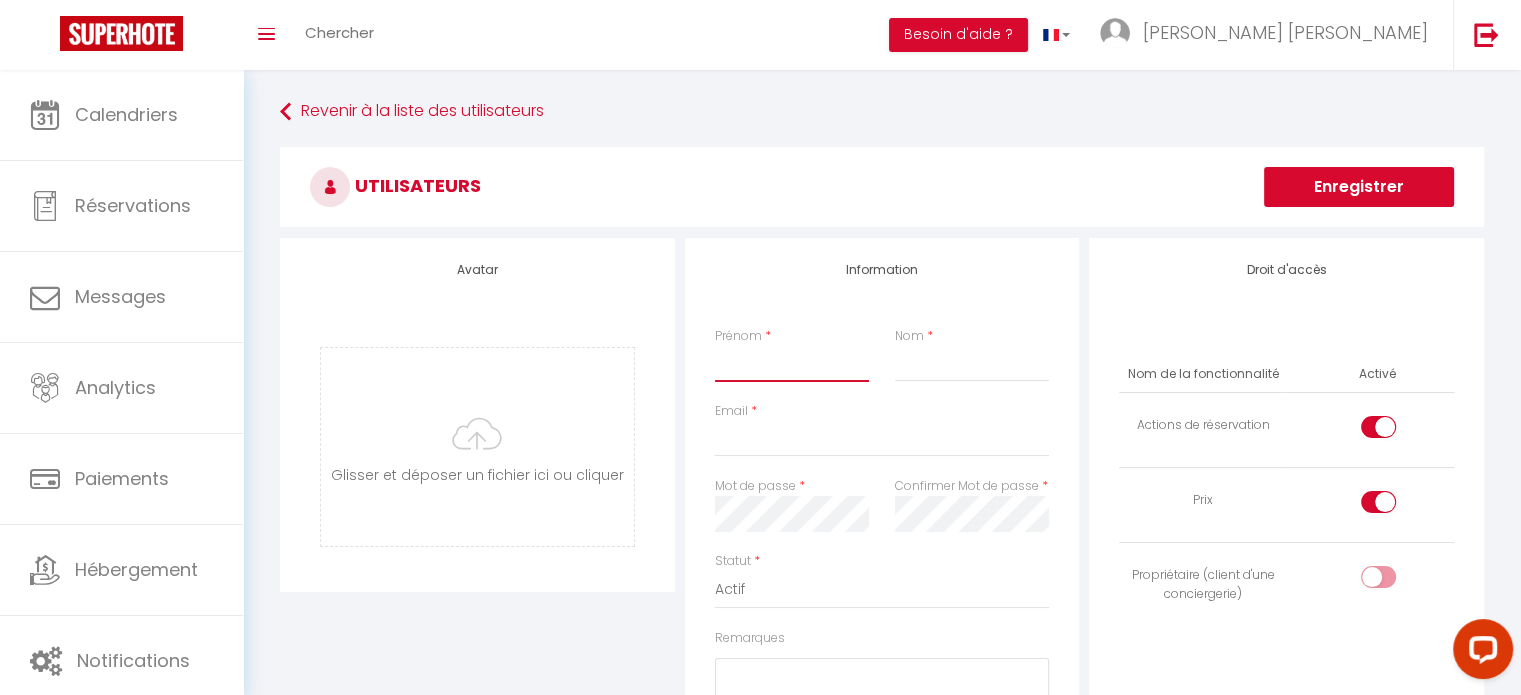 click on "Prénom" at bounding box center [792, 364] 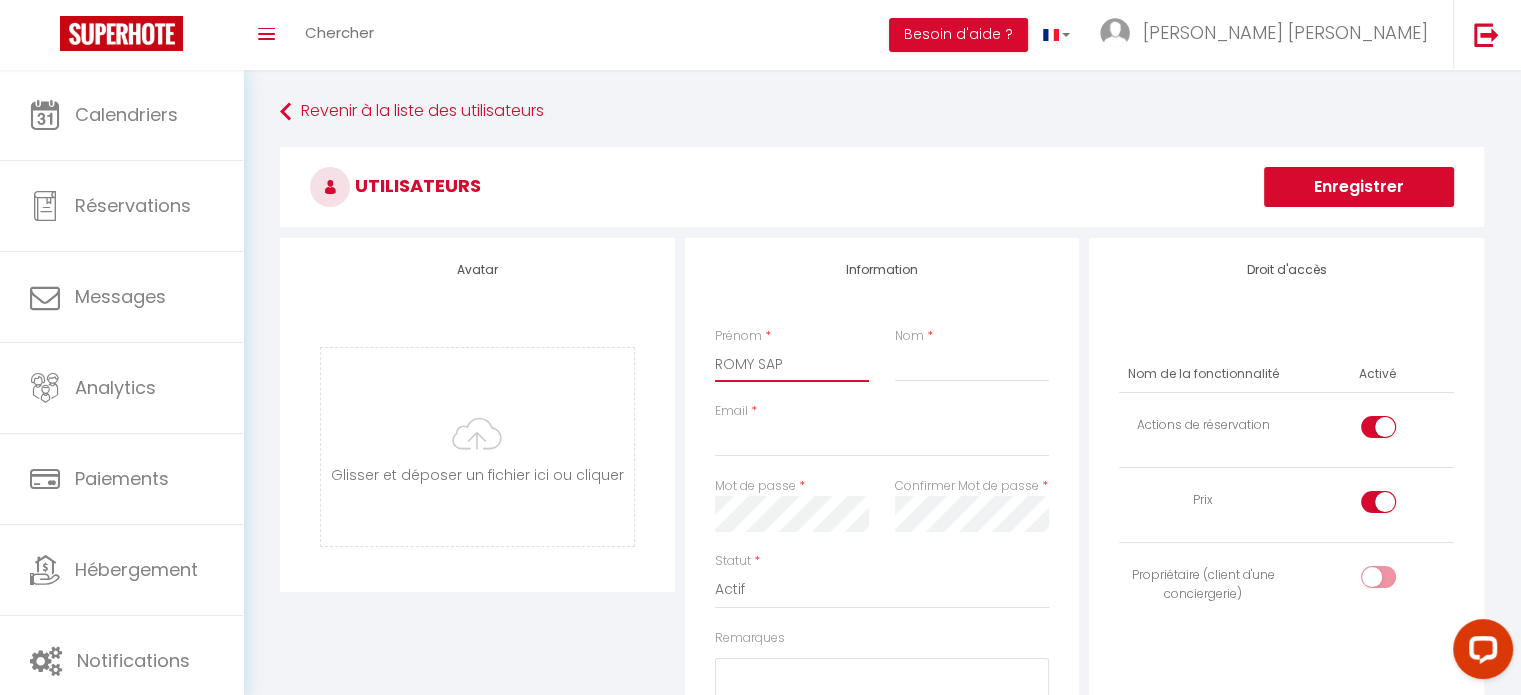 type on "ROMY SAP" 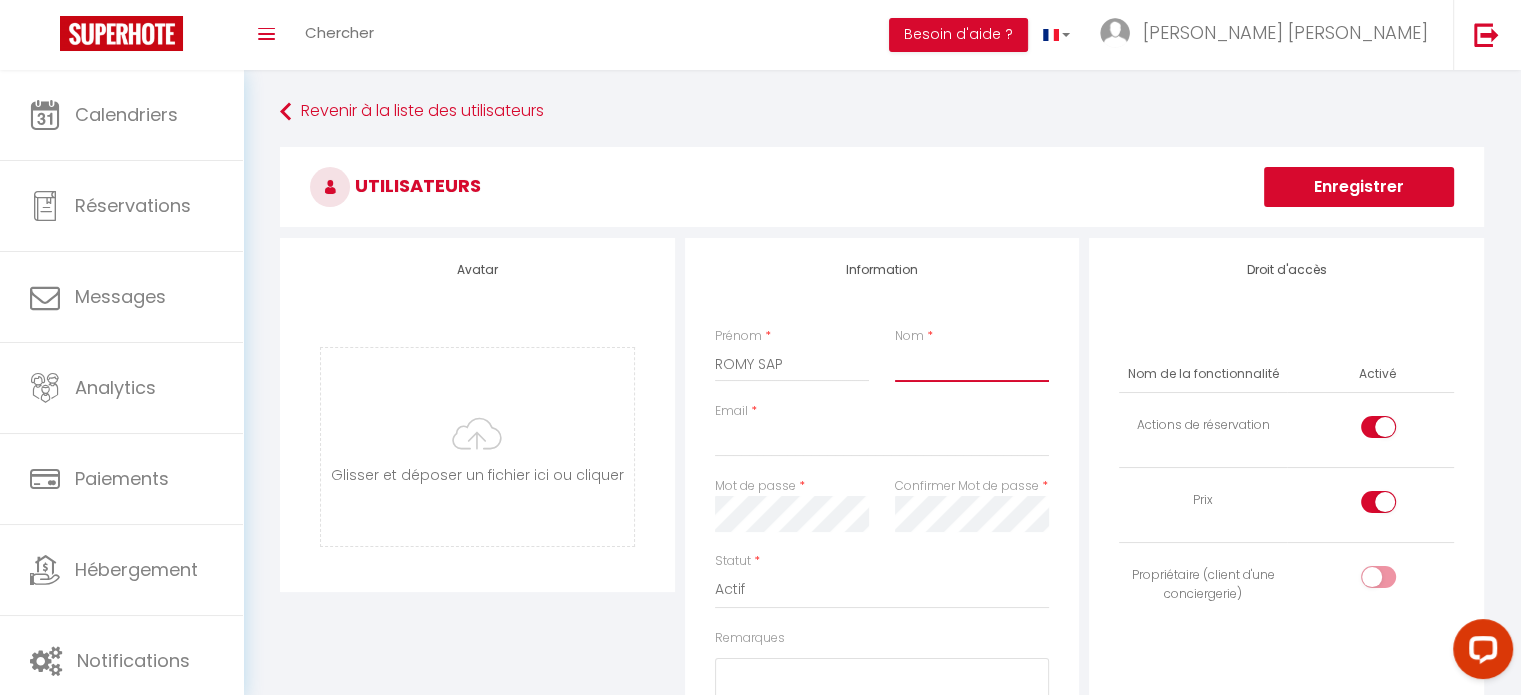 click on "Nom" at bounding box center [972, 364] 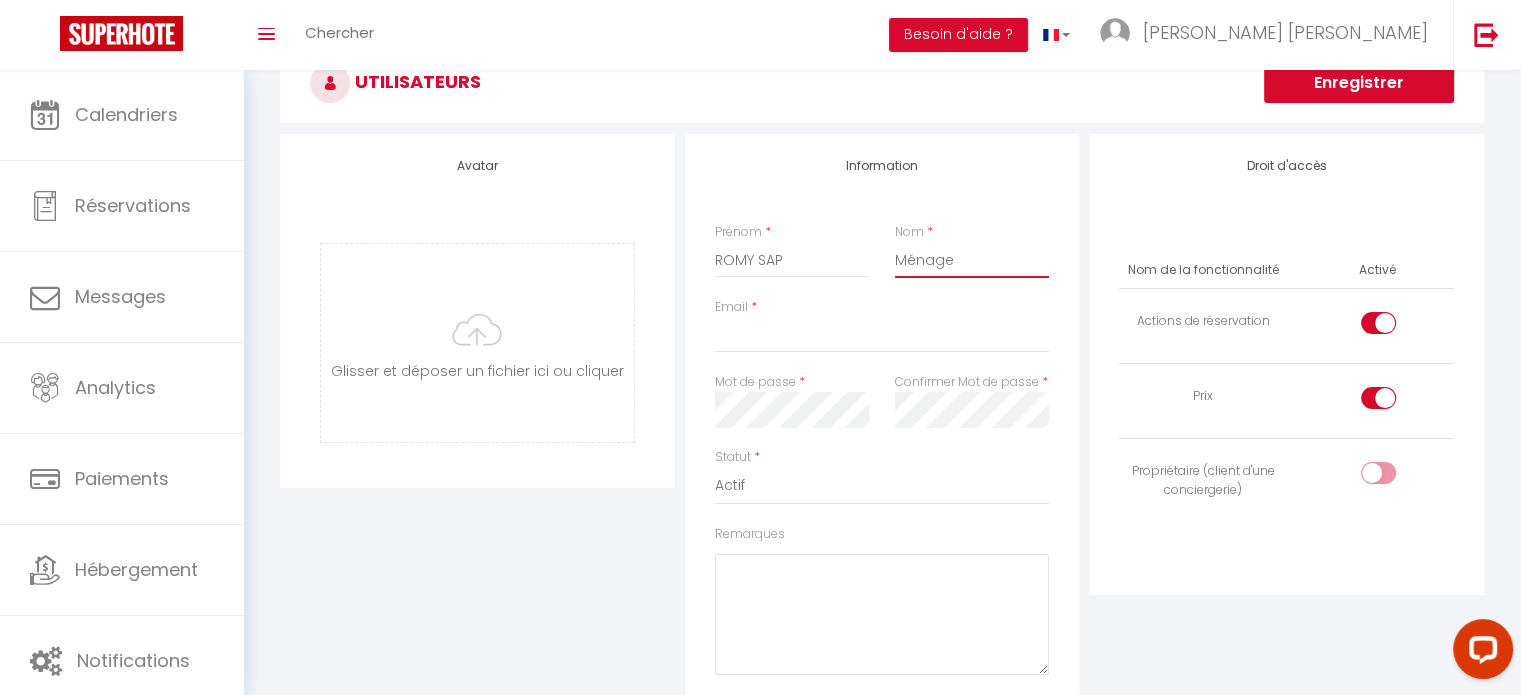 scroll, scrollTop: 115, scrollLeft: 0, axis: vertical 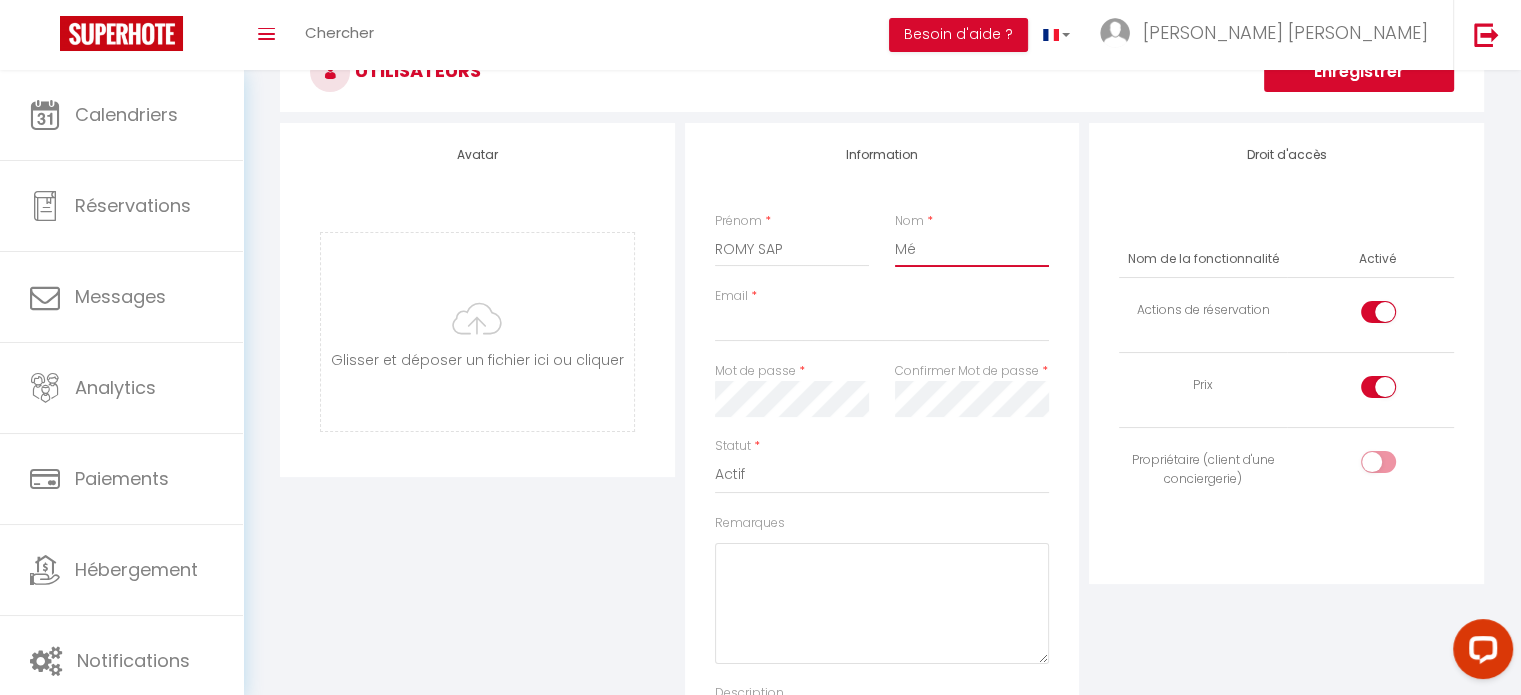 type on "M" 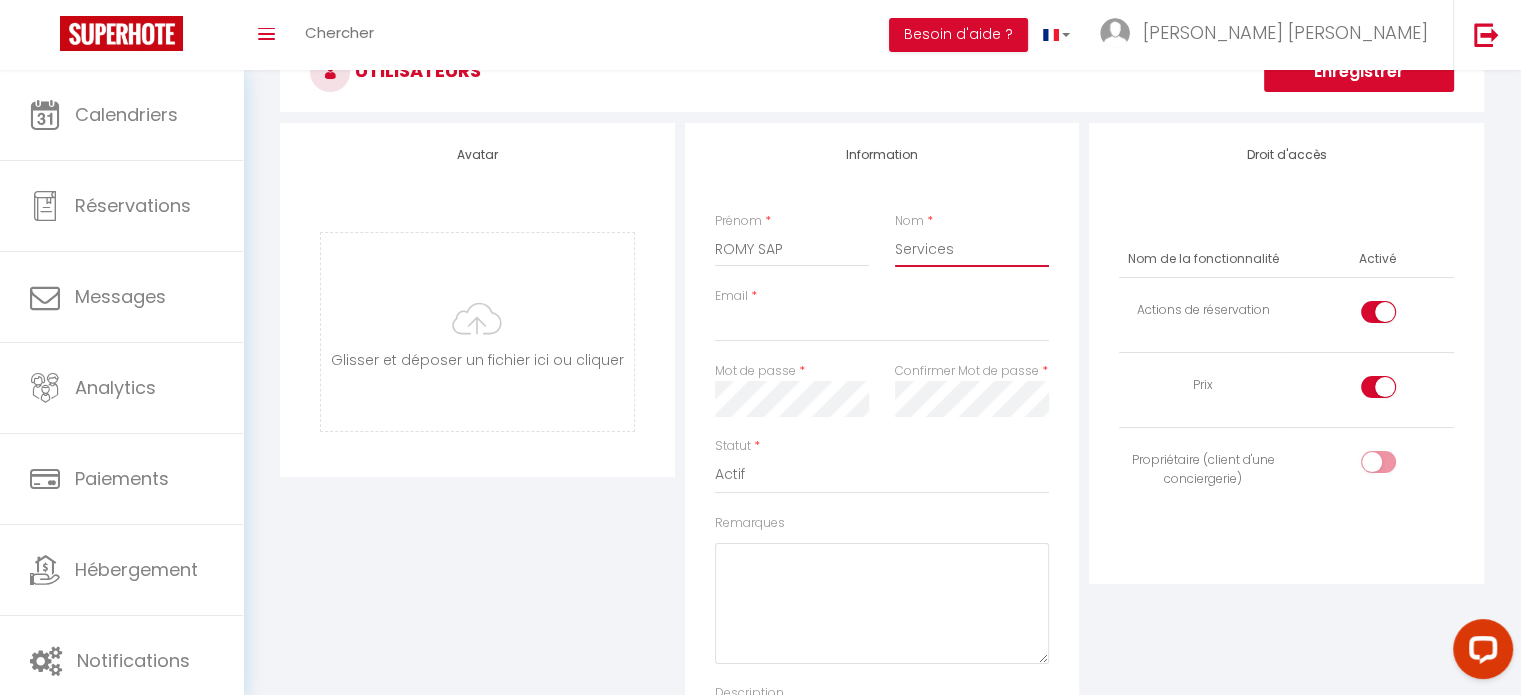 type on "Services" 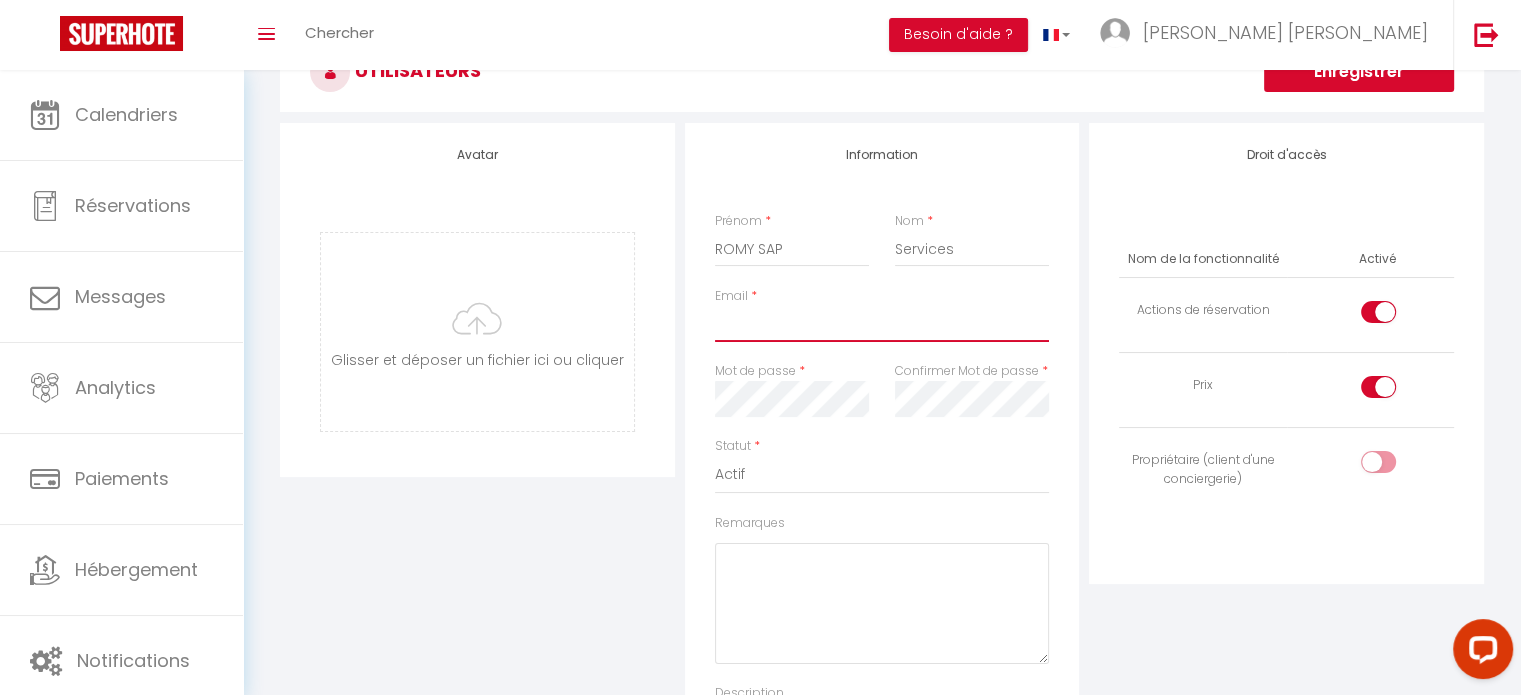 click on "Email" at bounding box center [882, 324] 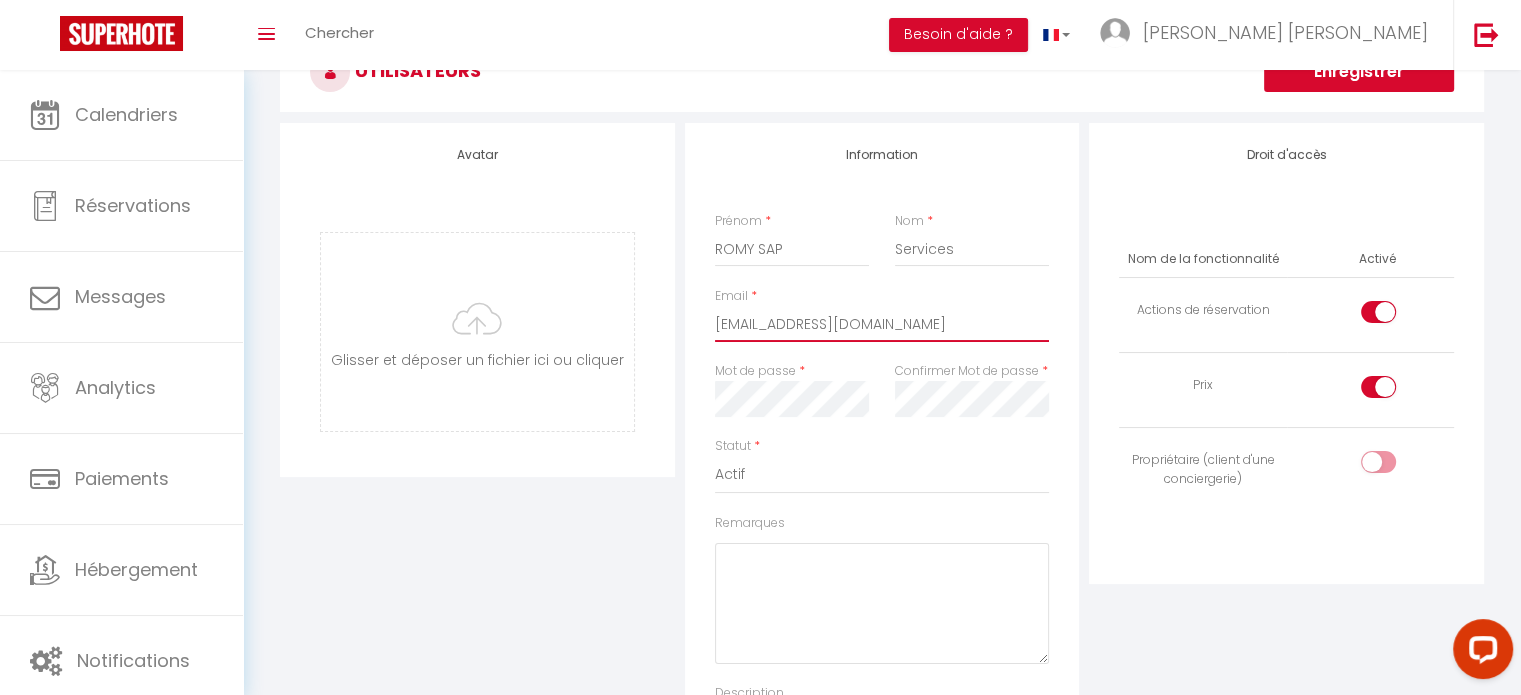 type on "[EMAIL_ADDRESS][DOMAIN_NAME]" 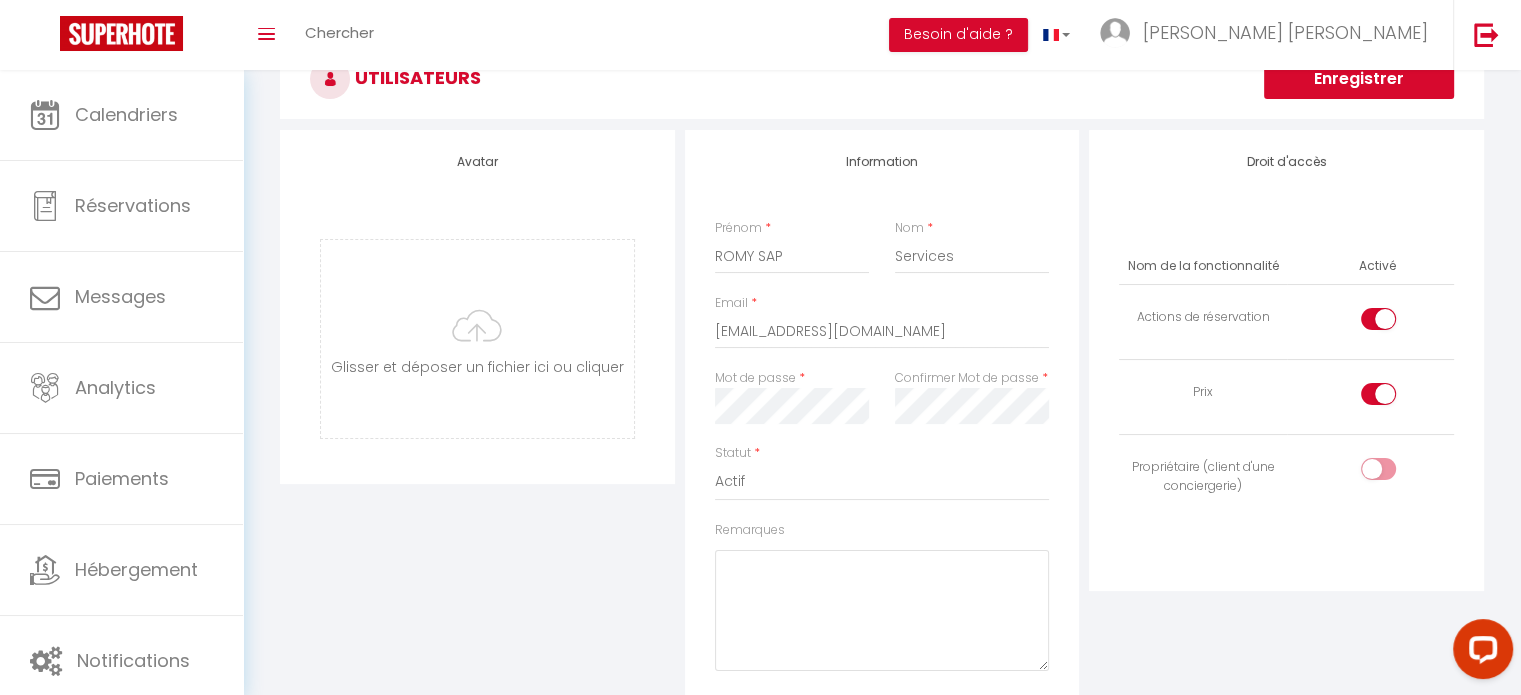 scroll, scrollTop: 60, scrollLeft: 0, axis: vertical 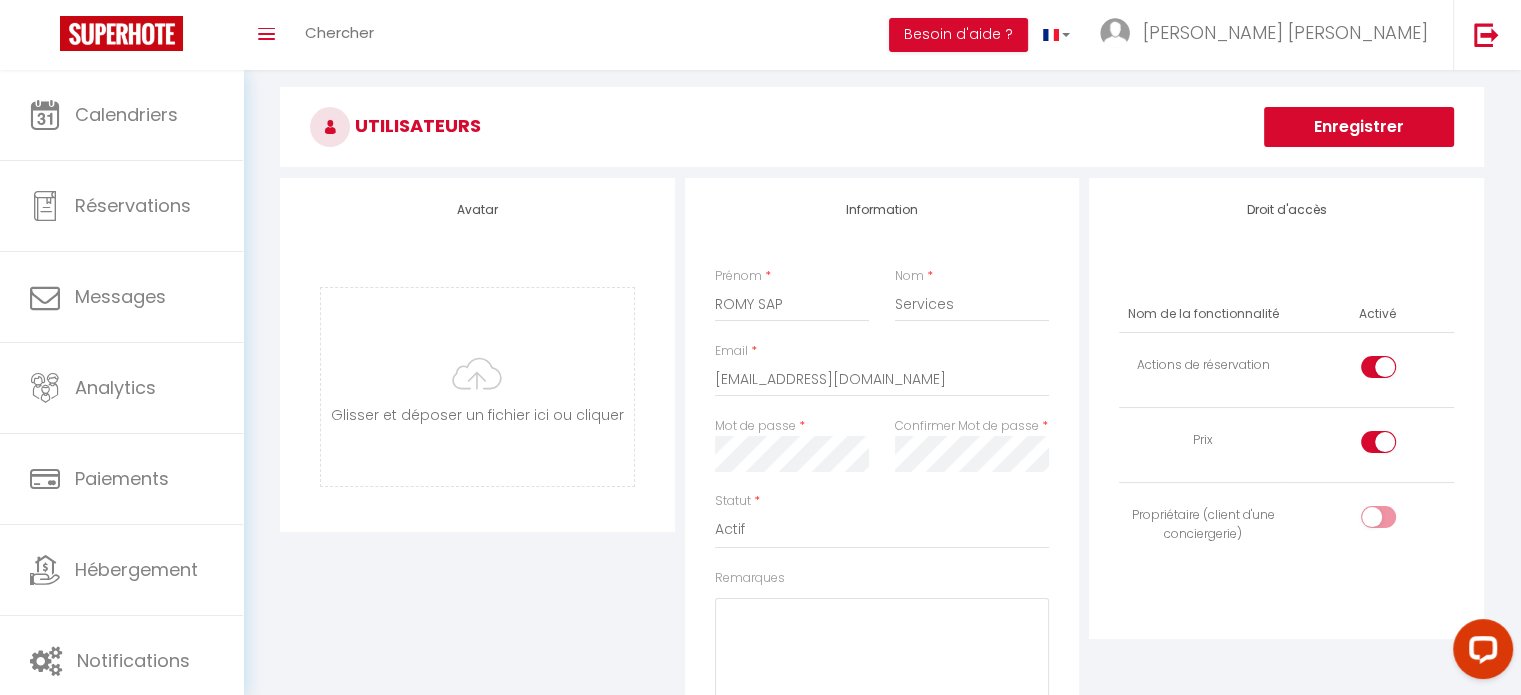 click at bounding box center (1378, 442) 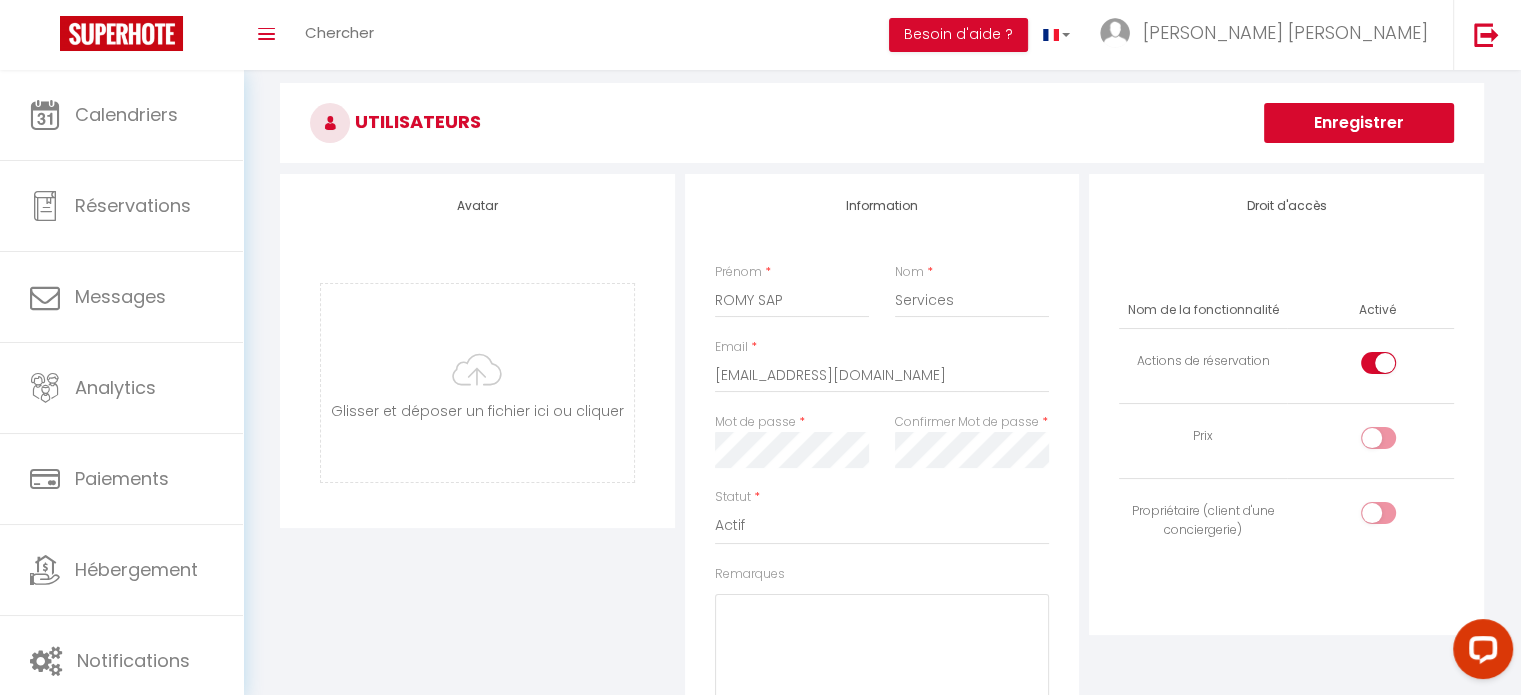 scroll, scrollTop: 67, scrollLeft: 0, axis: vertical 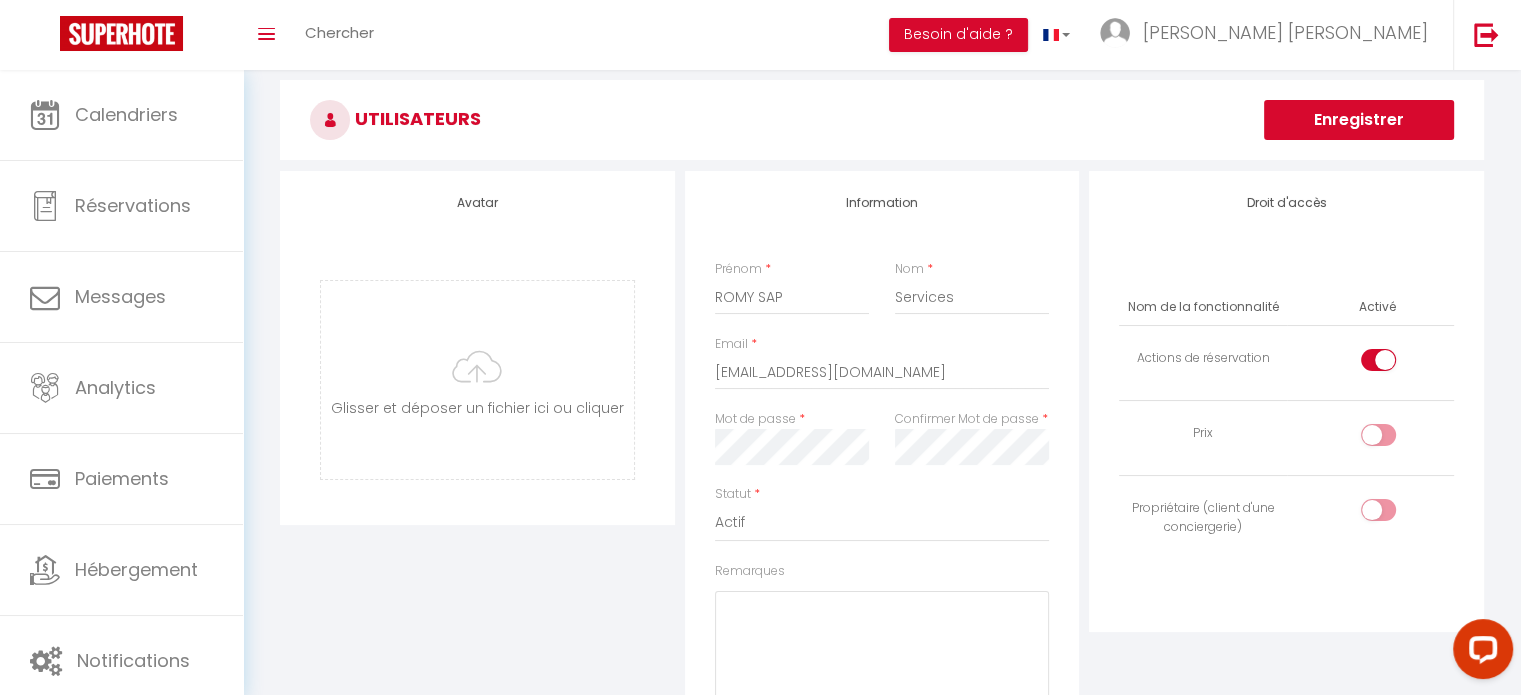 click at bounding box center [1378, 360] 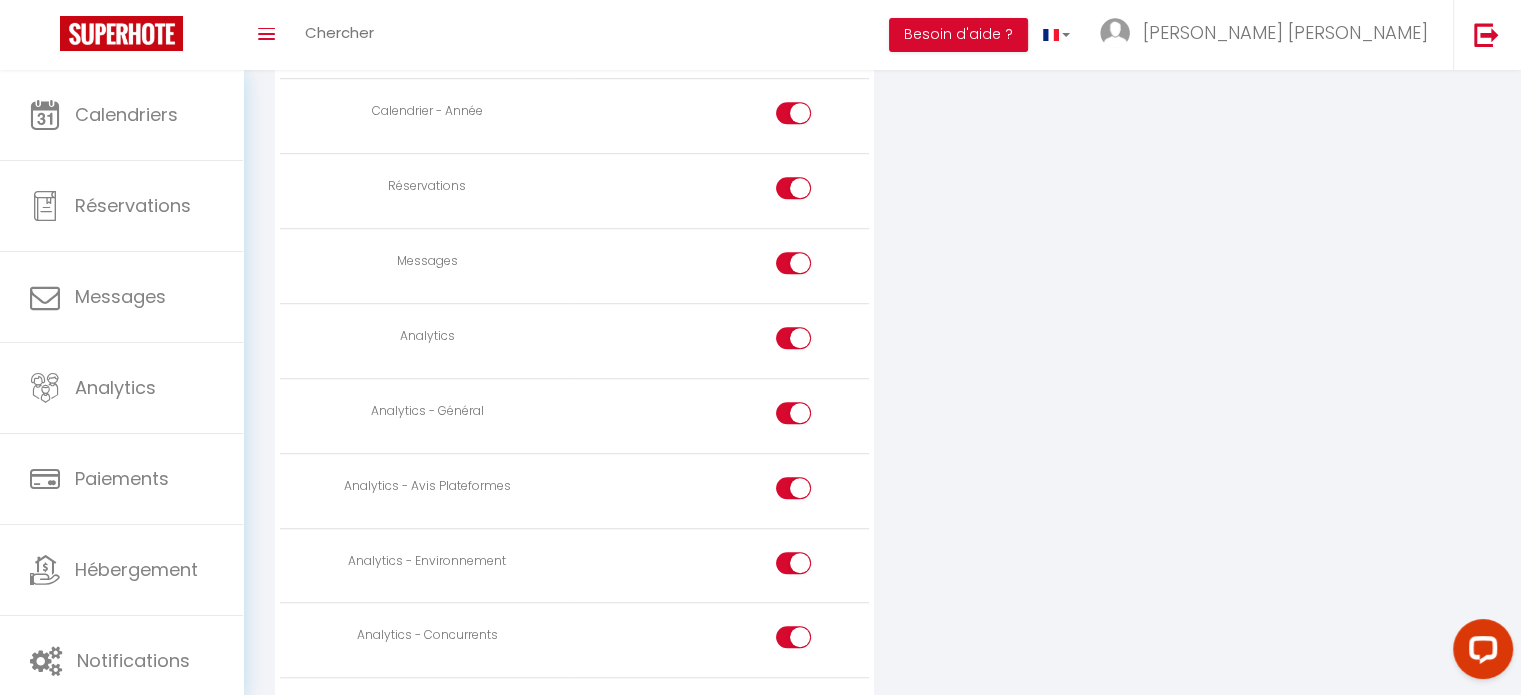 scroll, scrollTop: 1352, scrollLeft: 0, axis: vertical 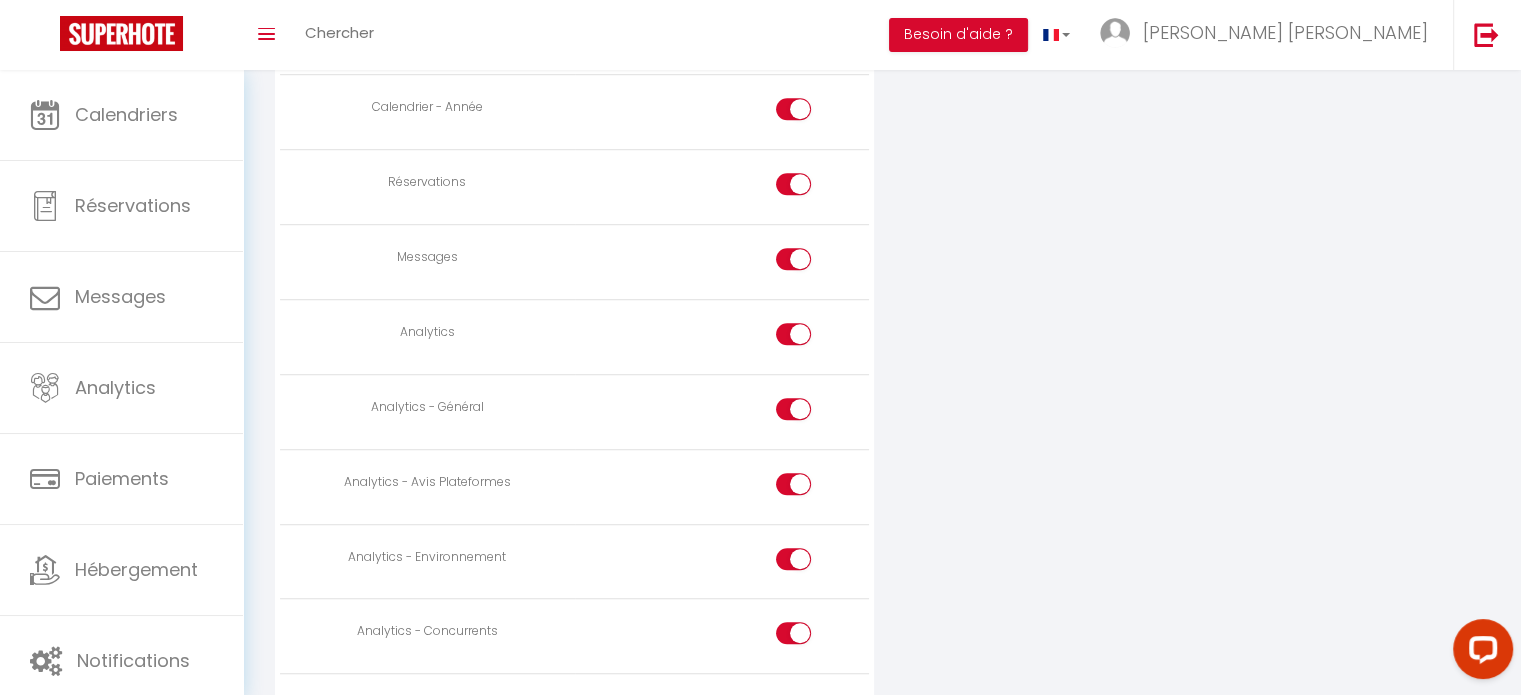 click at bounding box center (810, 263) 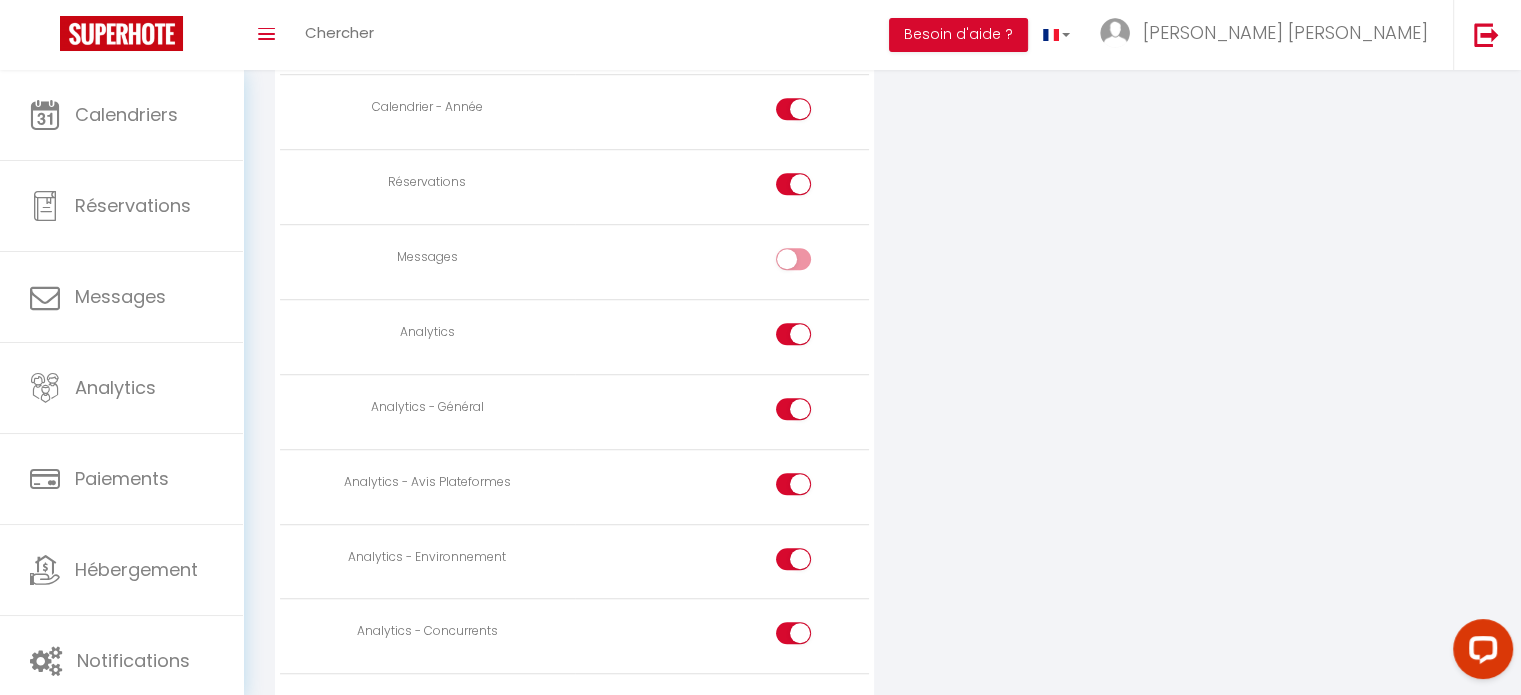 click at bounding box center [810, 338] 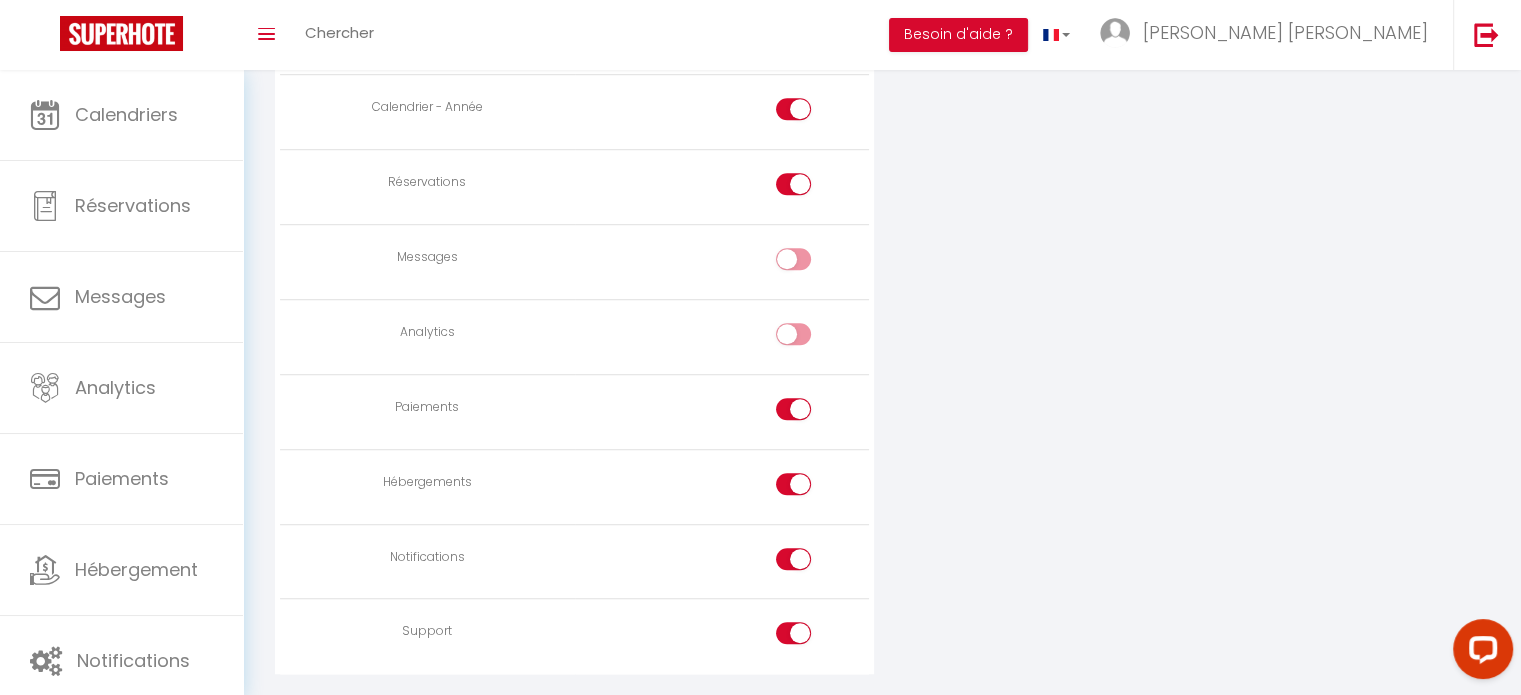 click at bounding box center [810, 413] 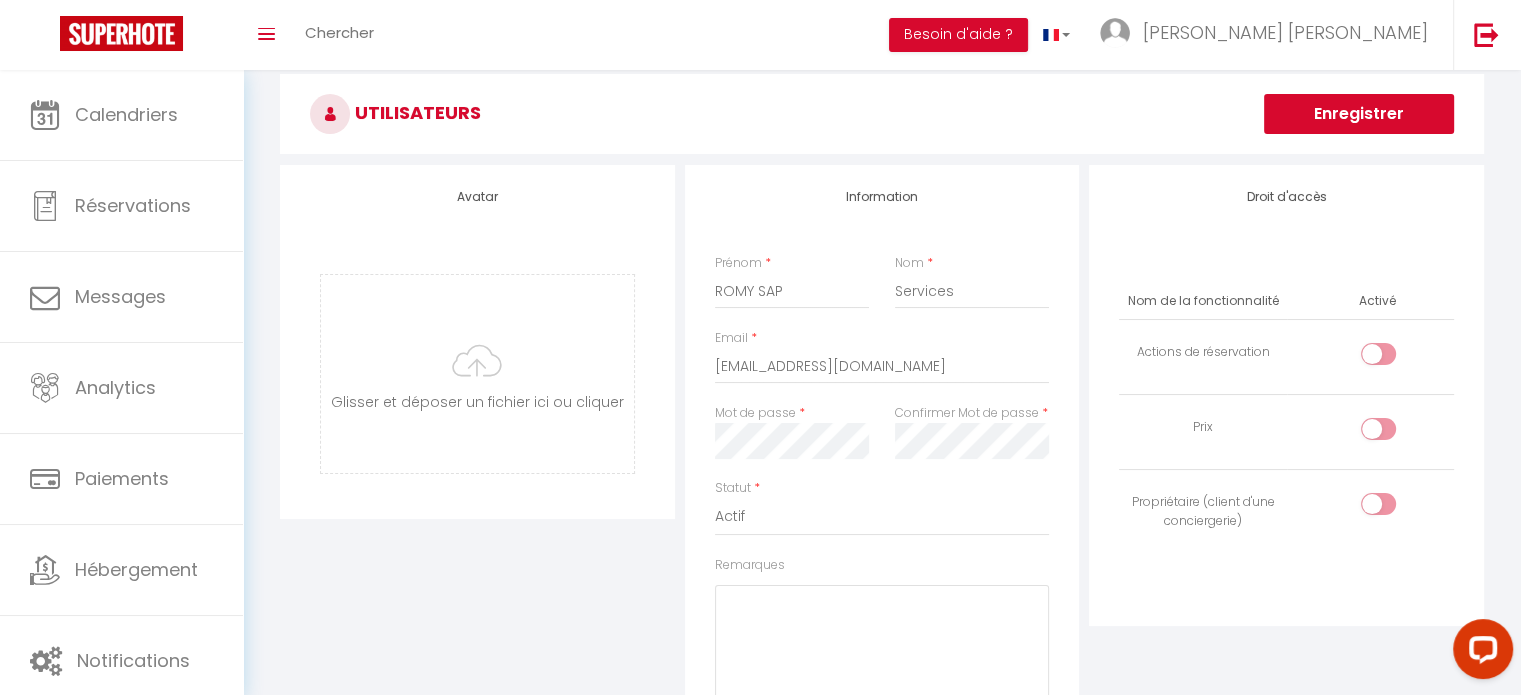 scroll, scrollTop: 0, scrollLeft: 0, axis: both 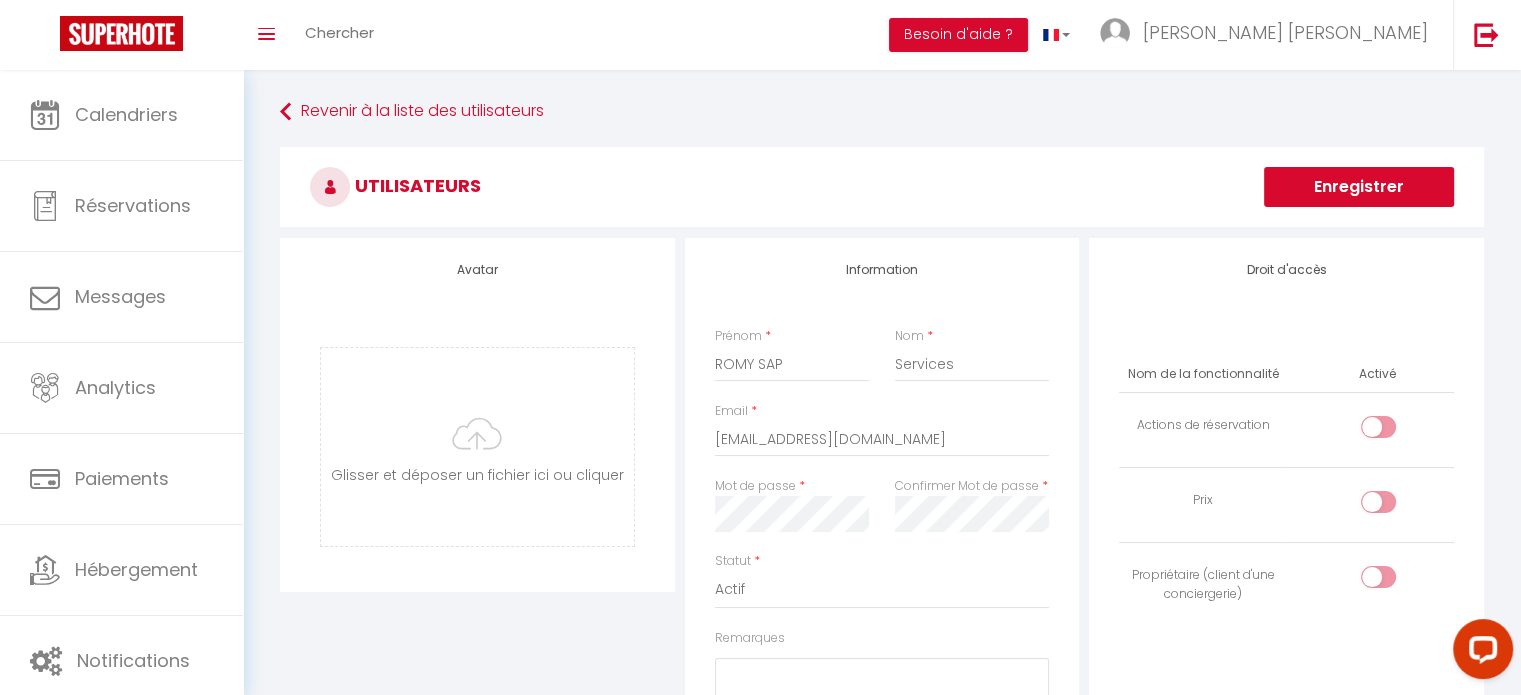 click on "Enregistrer" at bounding box center [1359, 187] 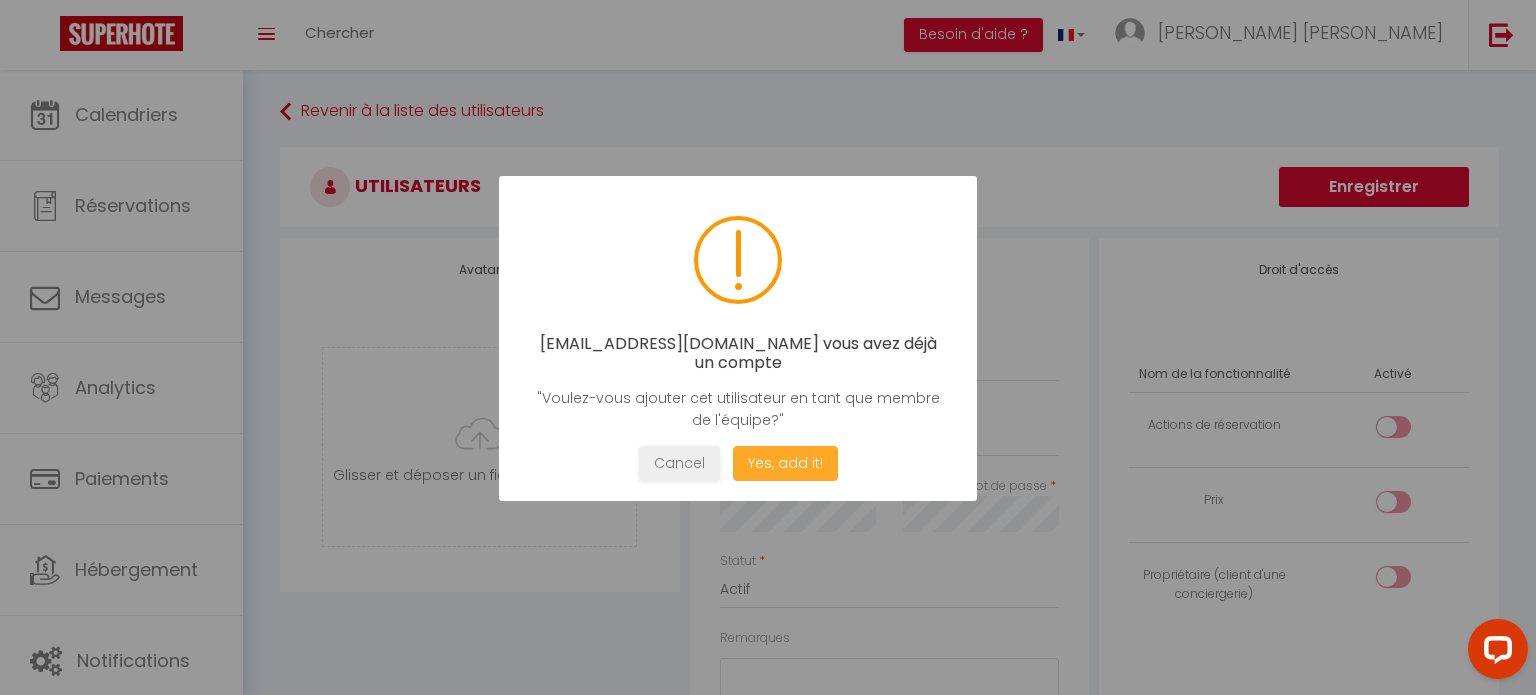 click on "Yes, add it!" at bounding box center (785, 463) 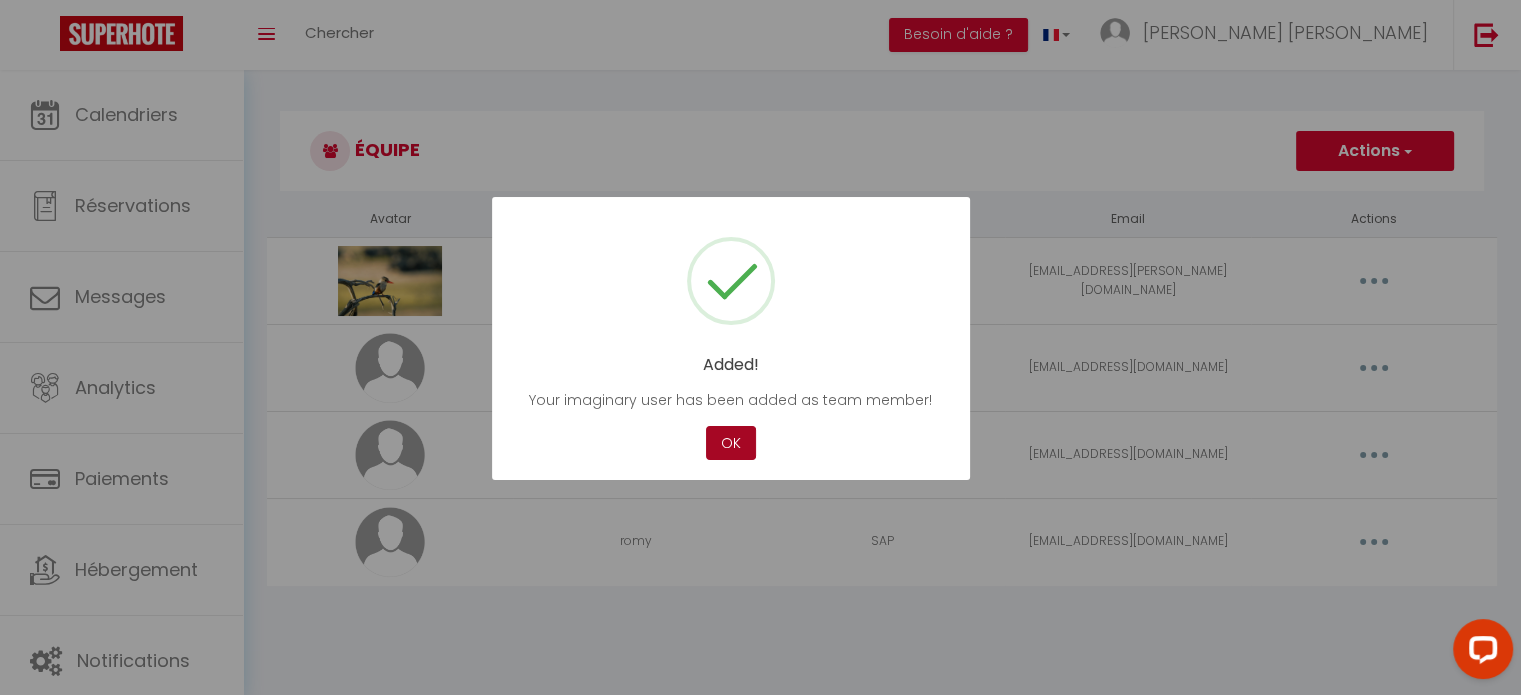 click on "OK" at bounding box center (731, 443) 